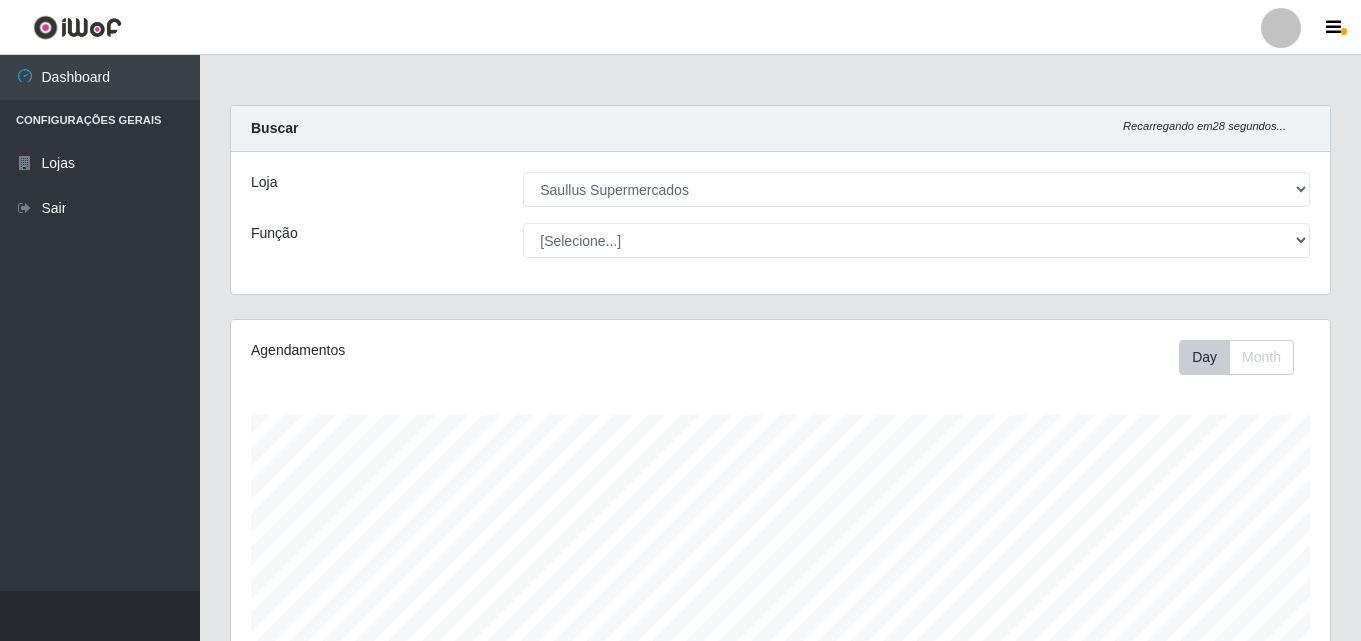 select on "423" 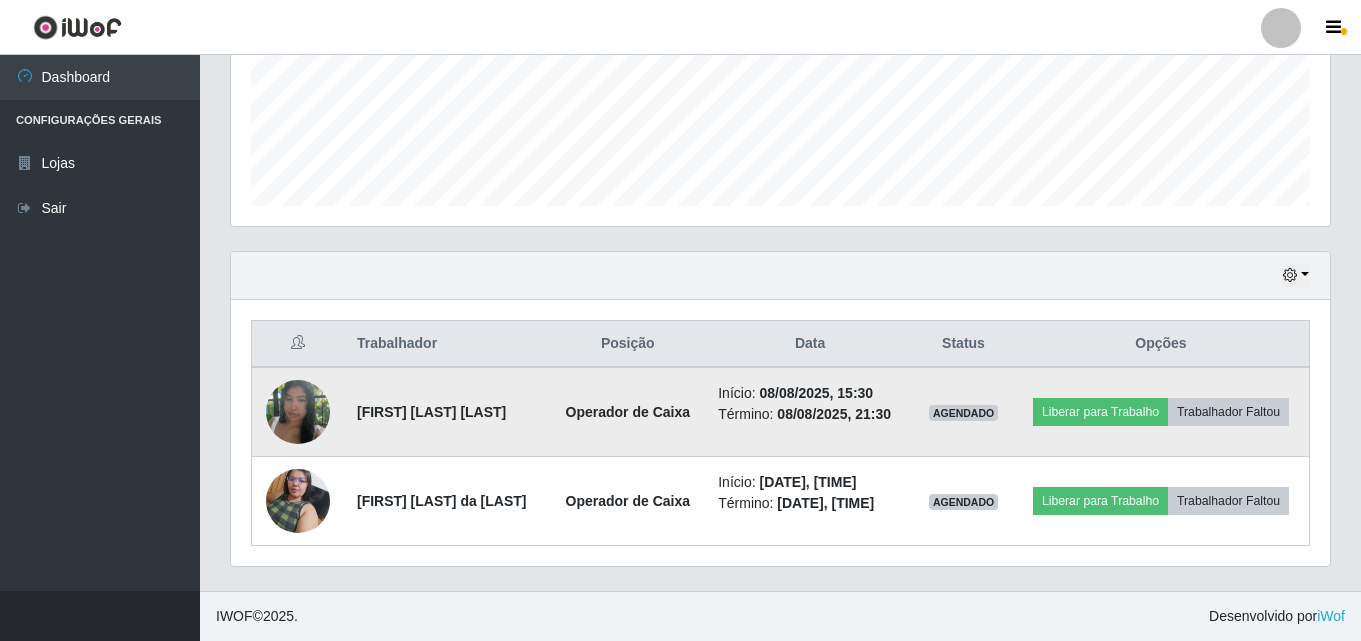 scroll, scrollTop: 539, scrollLeft: 0, axis: vertical 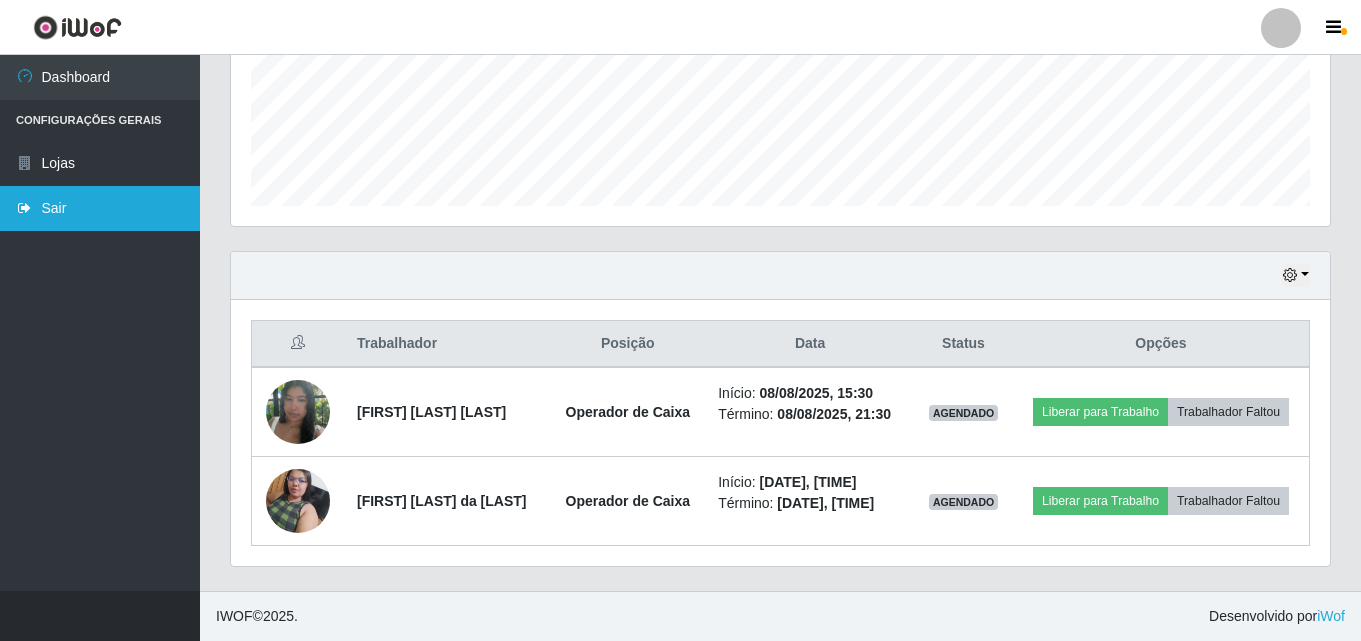 click on "Sair" at bounding box center [100, 208] 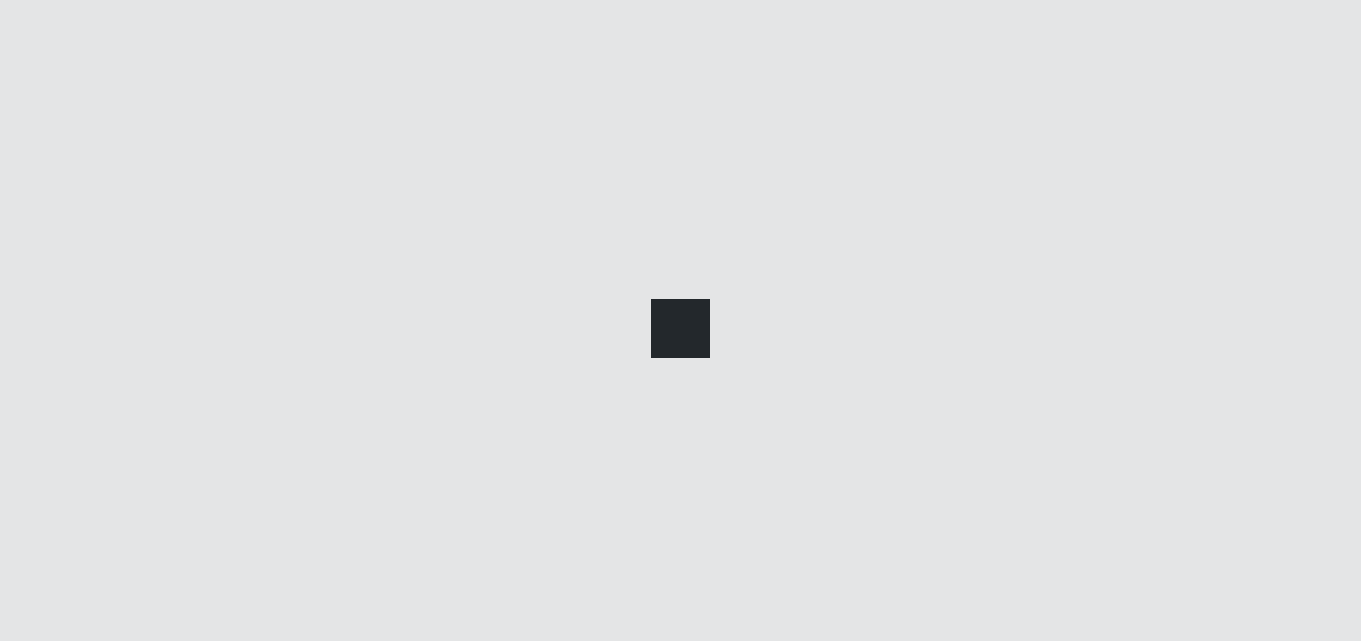 scroll, scrollTop: 0, scrollLeft: 0, axis: both 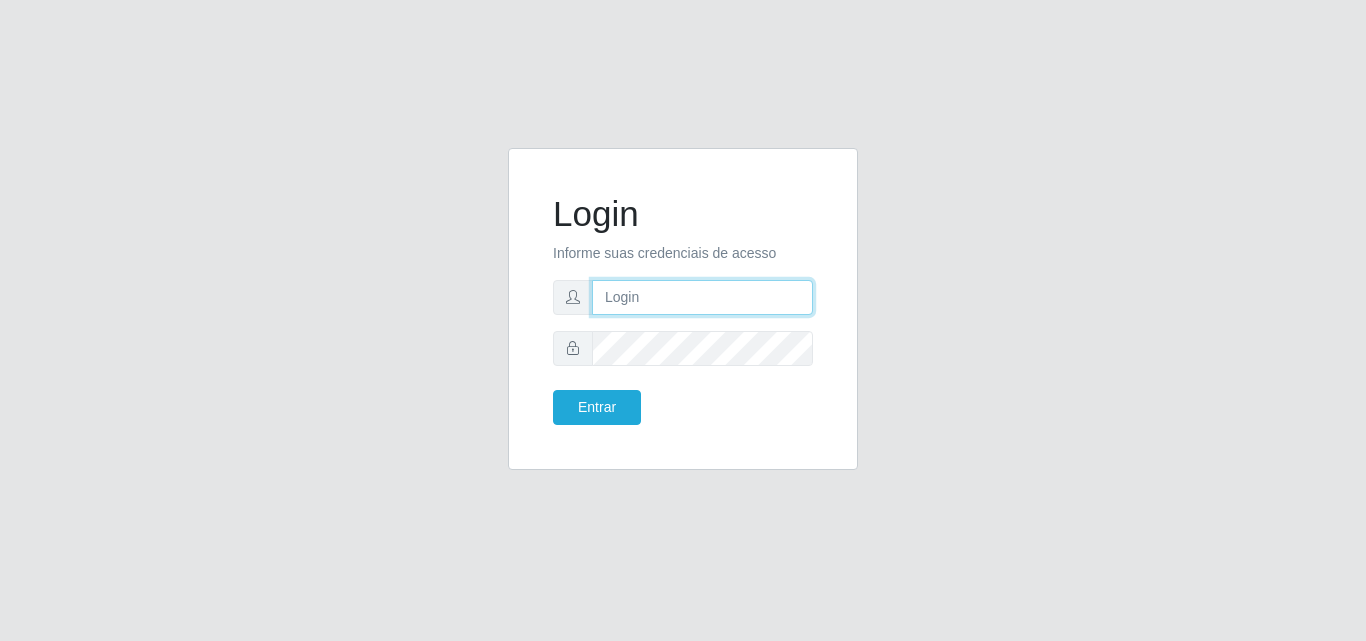 click at bounding box center [702, 297] 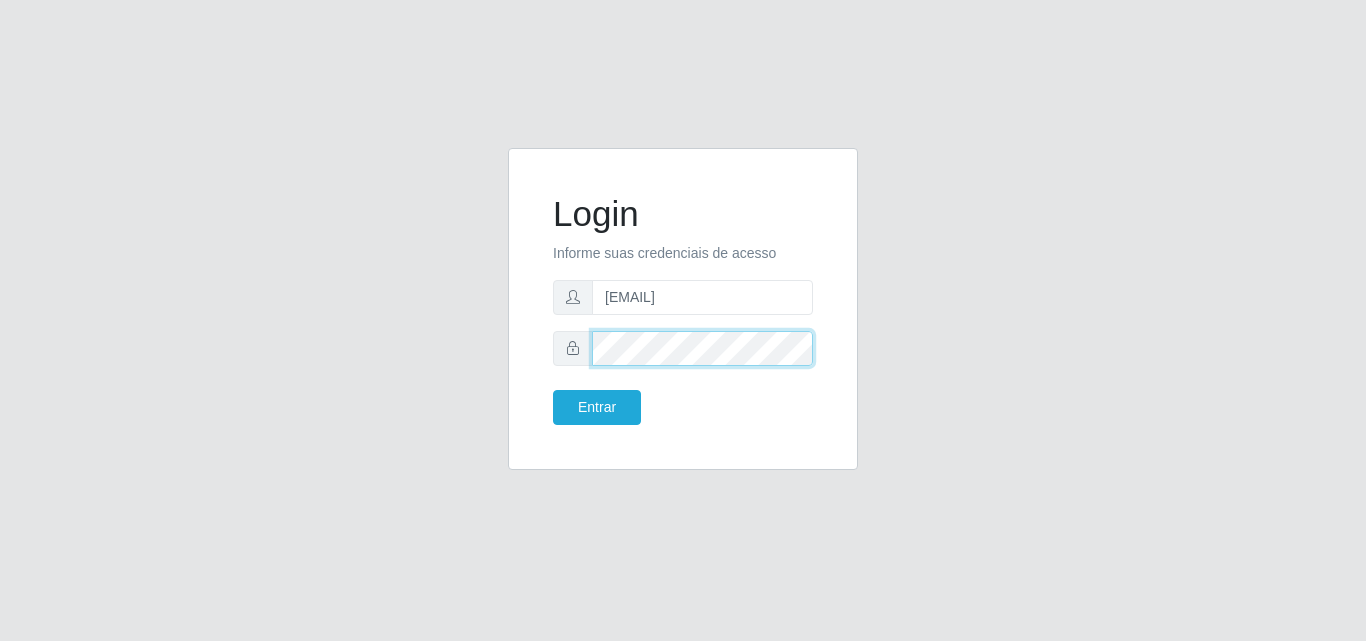 click on "Entrar" at bounding box center [597, 407] 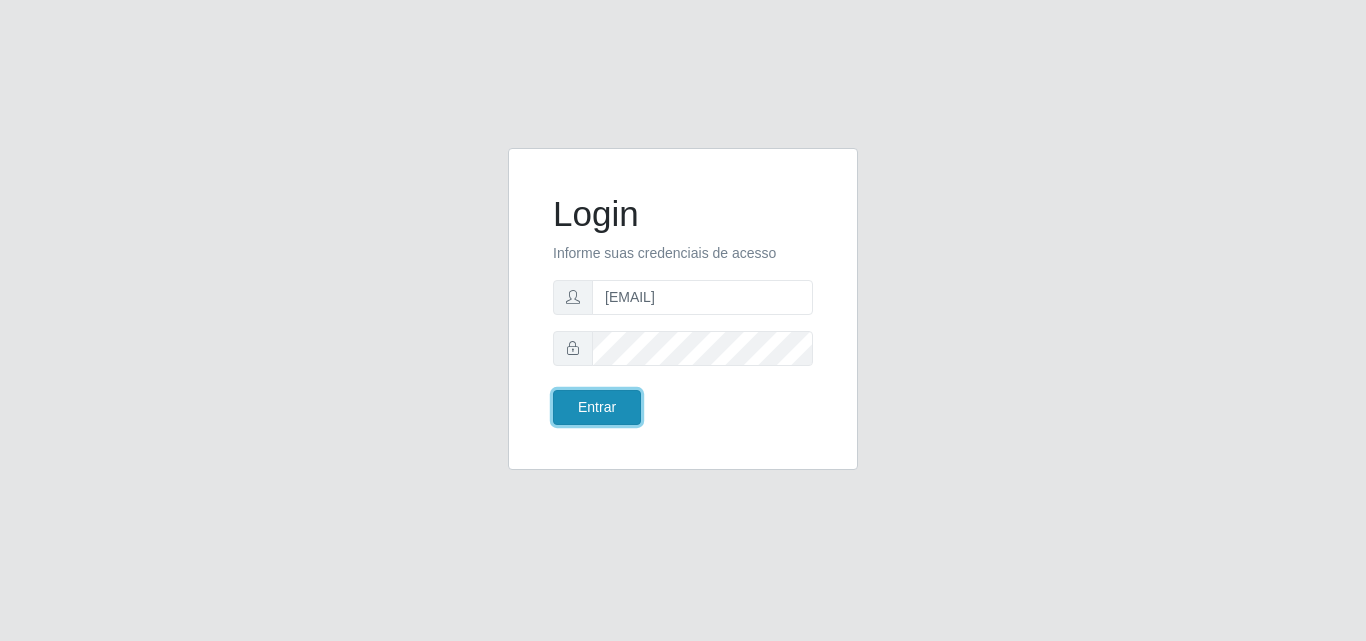 click on "Entrar" at bounding box center (597, 407) 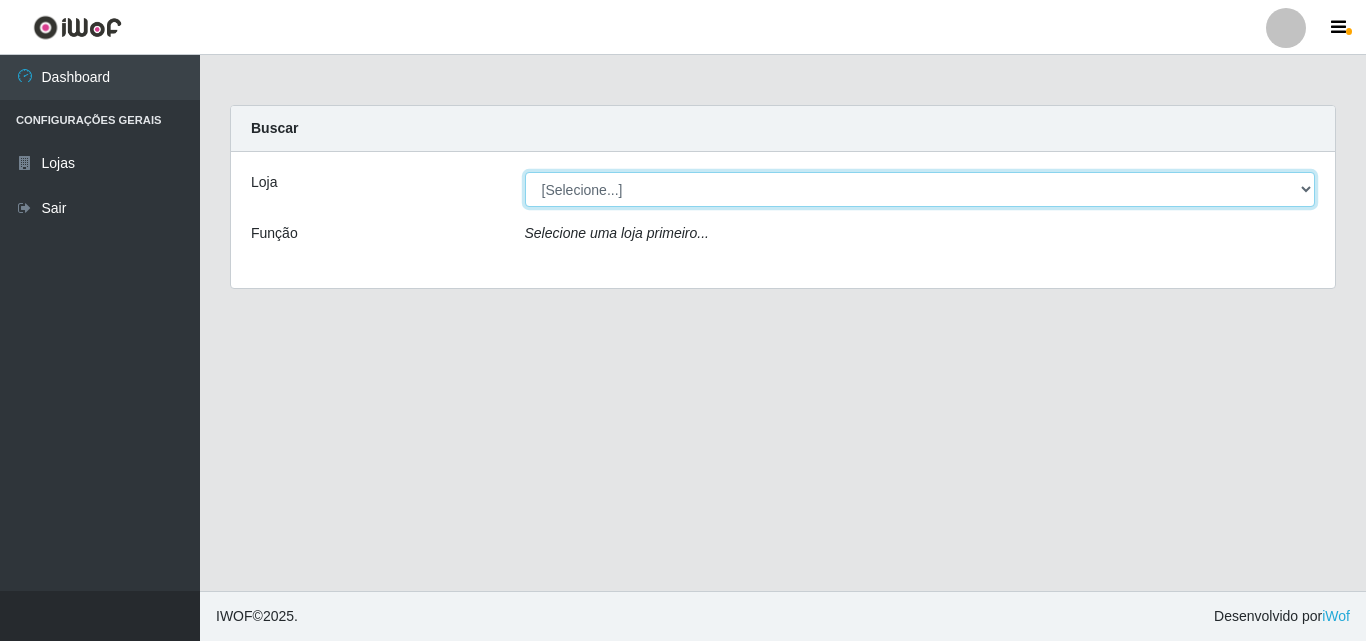 click on "[Selecione...] Saullus Supermercados" at bounding box center (920, 189) 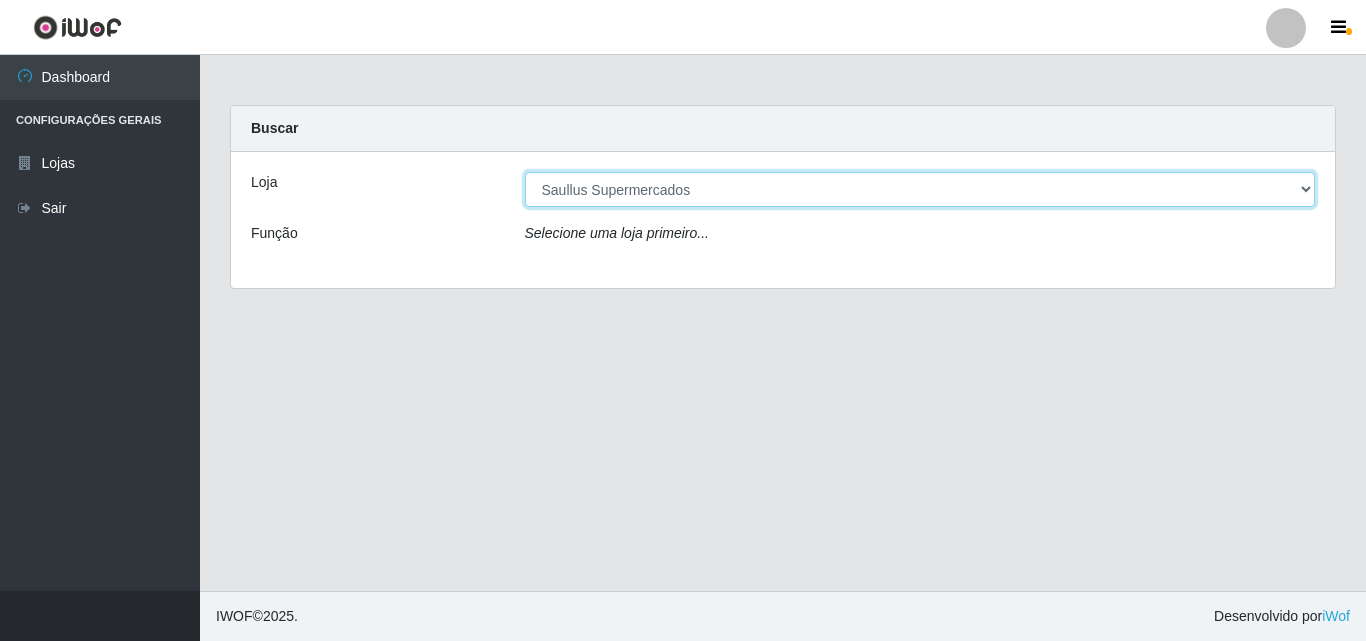 click on "[Selecione...] Saullus Supermercados" at bounding box center [920, 189] 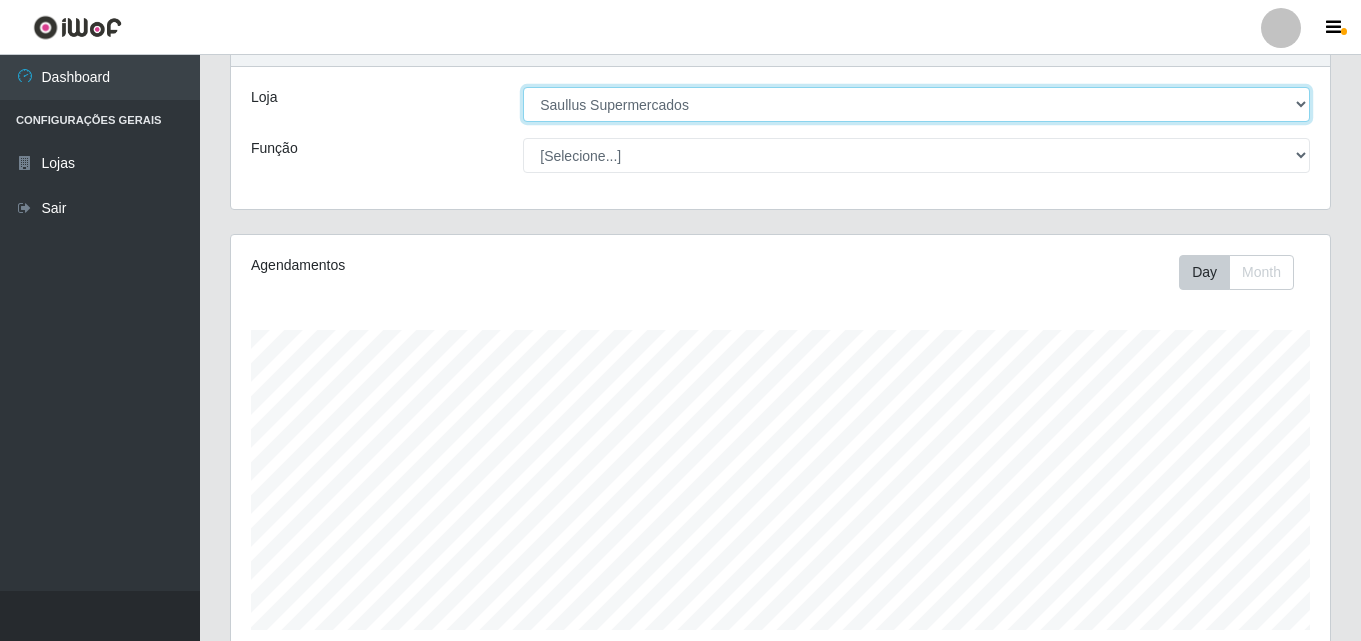 scroll, scrollTop: 204, scrollLeft: 0, axis: vertical 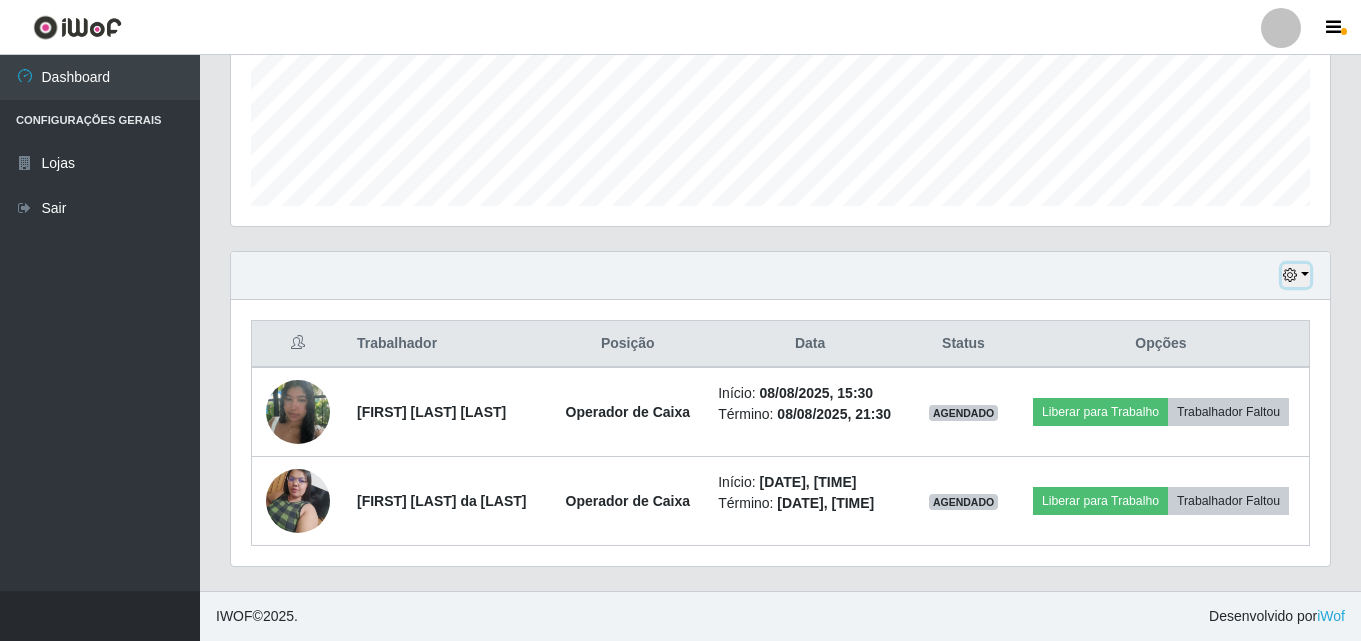 click at bounding box center [1296, 275] 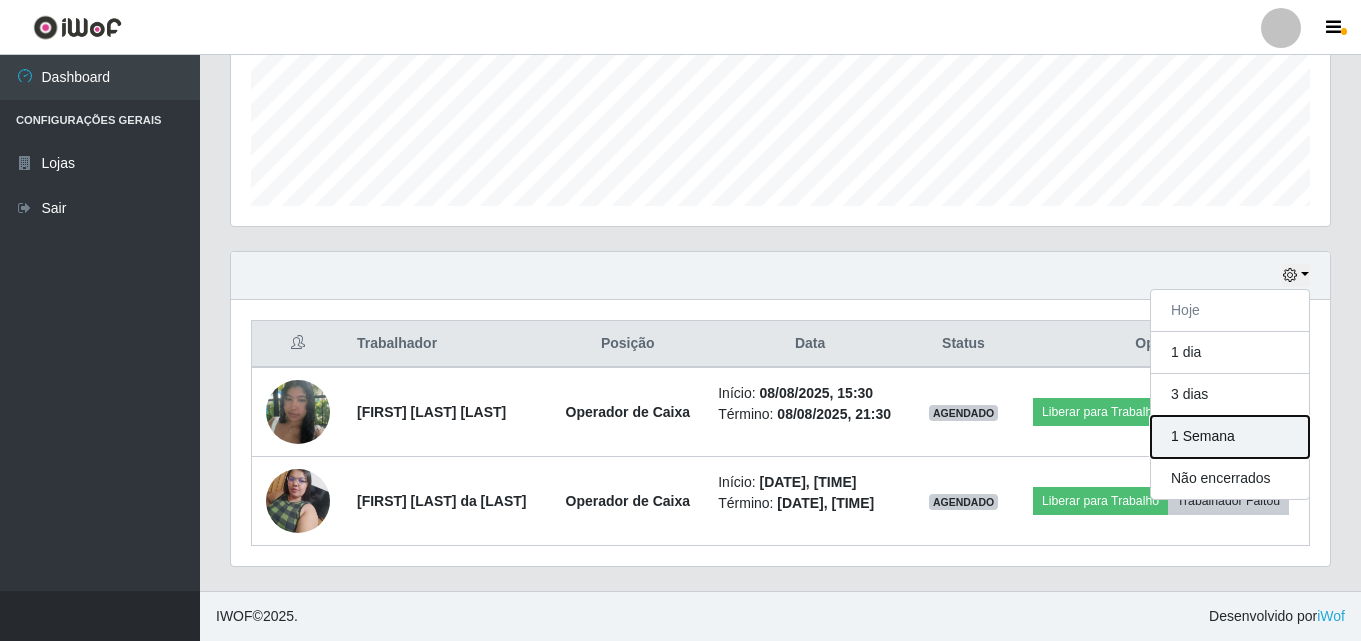 click on "1 Semana" at bounding box center [1230, 437] 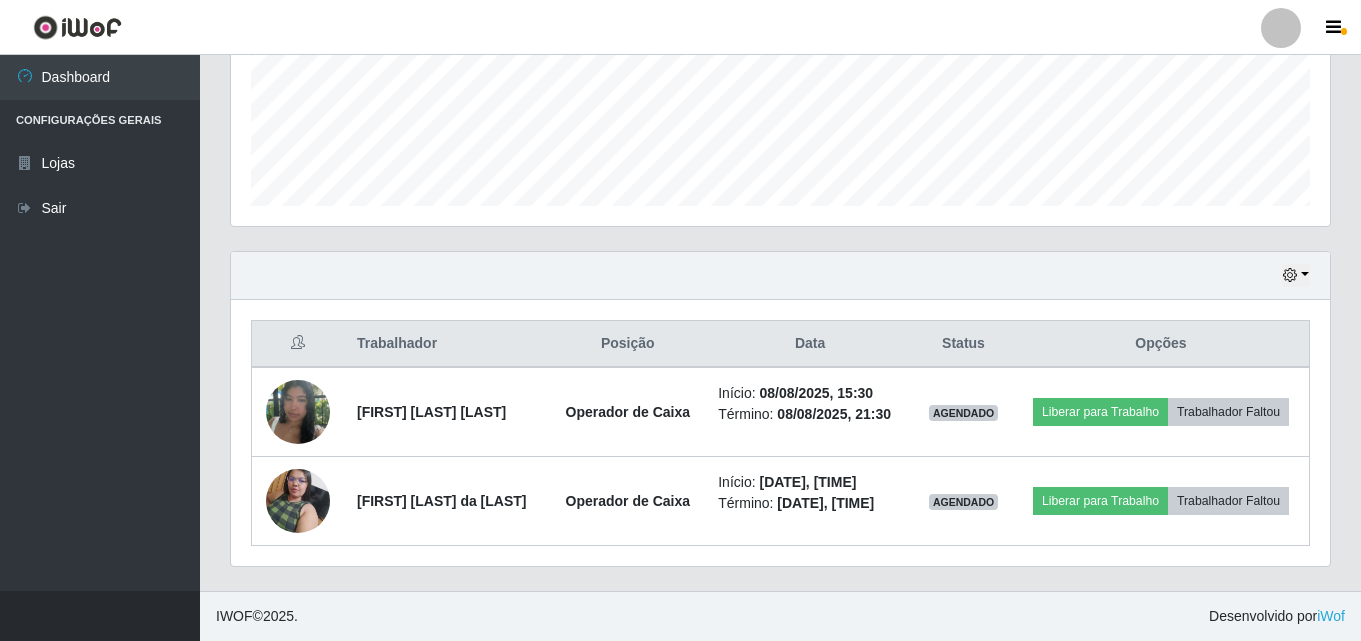 scroll, scrollTop: 539, scrollLeft: 0, axis: vertical 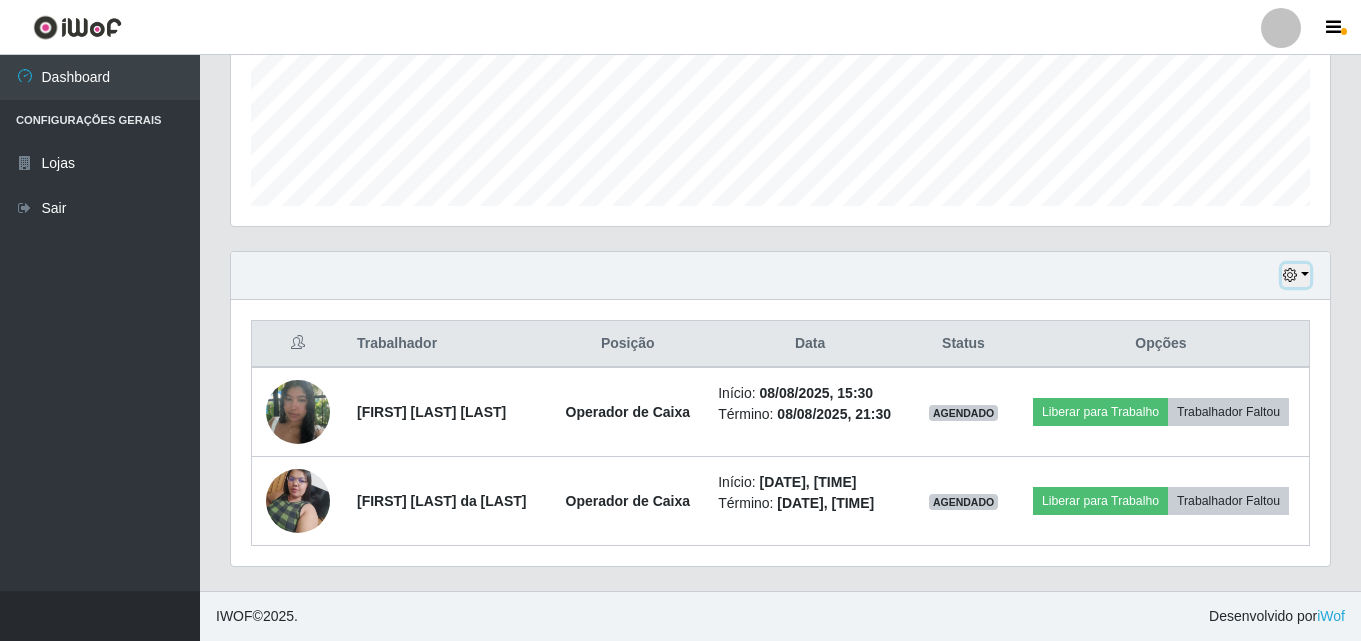 click at bounding box center (1296, 275) 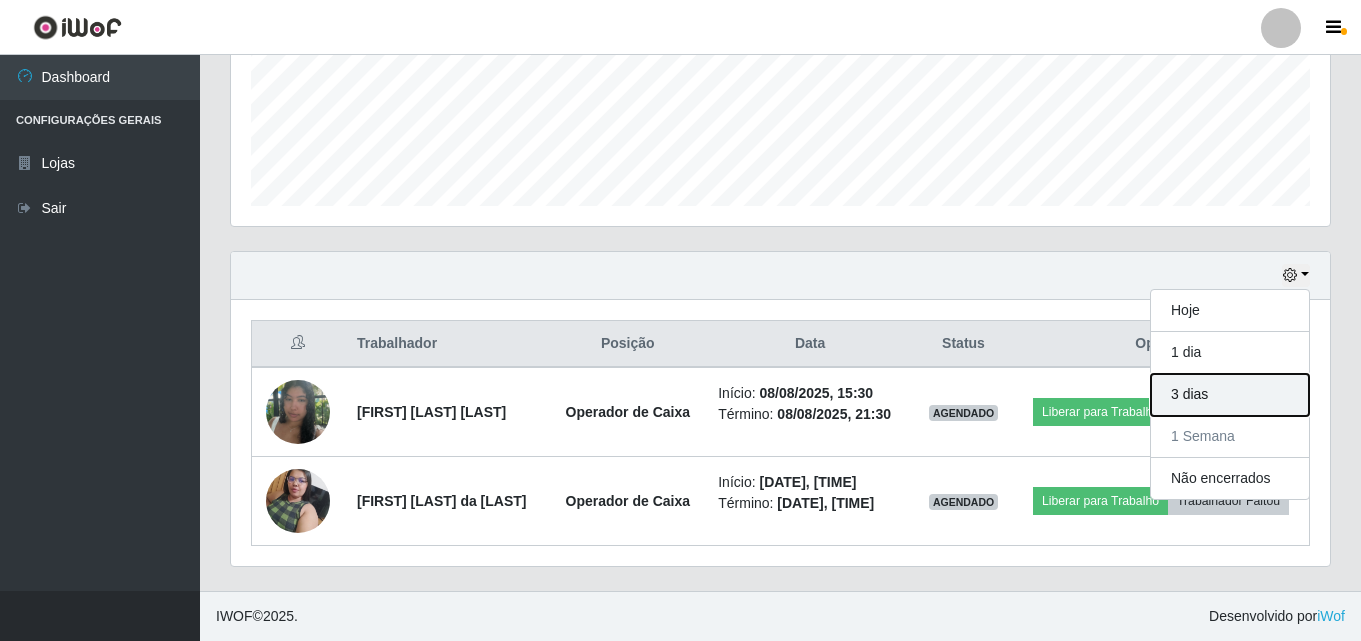 click on "3 dias" at bounding box center [1230, 395] 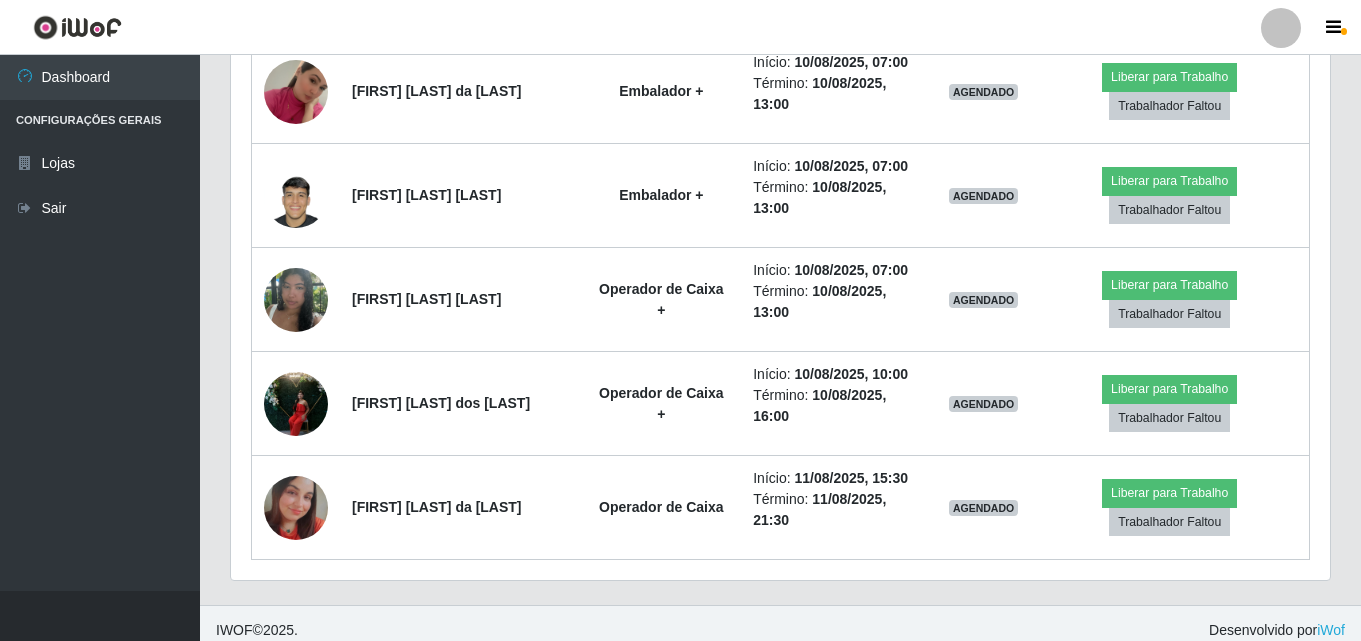 scroll, scrollTop: 539, scrollLeft: 0, axis: vertical 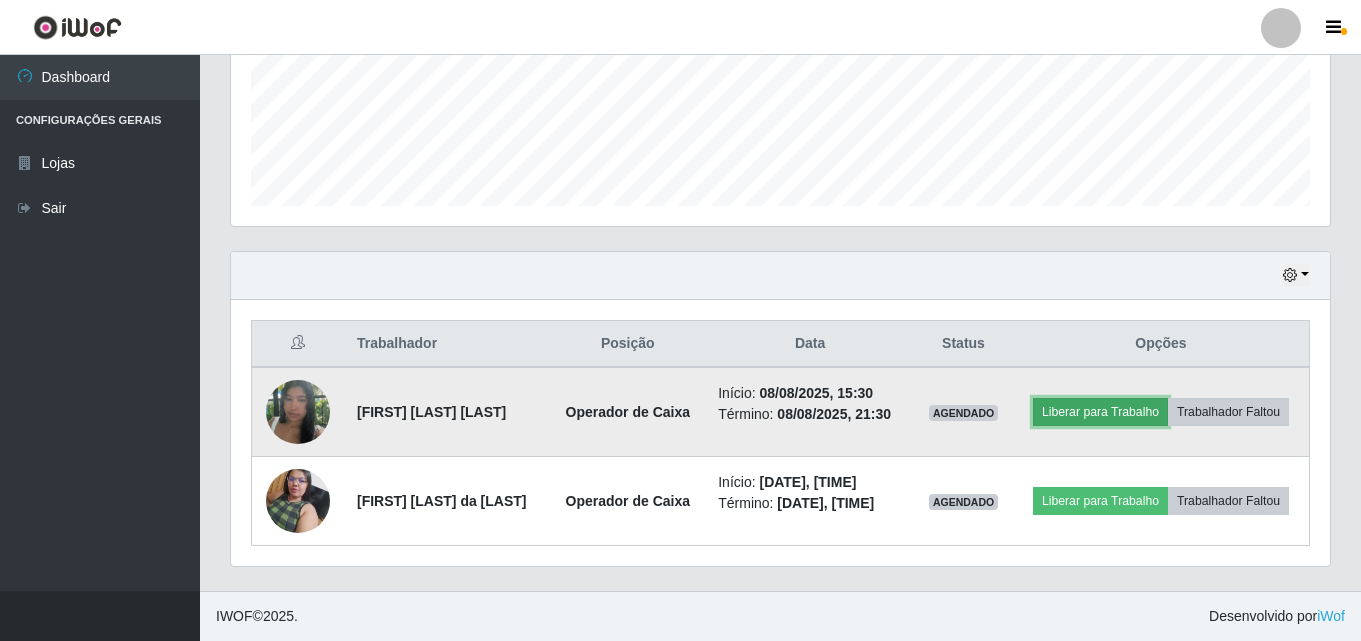 click on "Liberar para Trabalho" at bounding box center [1100, 412] 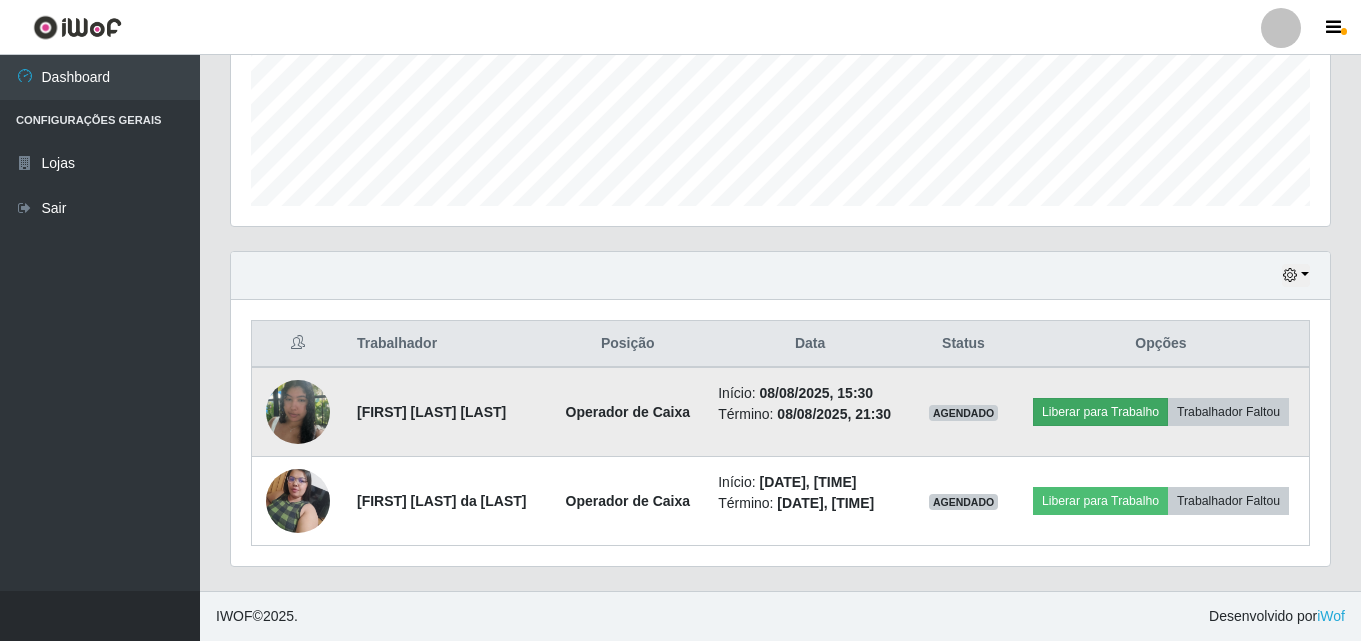 scroll, scrollTop: 999585, scrollLeft: 998911, axis: both 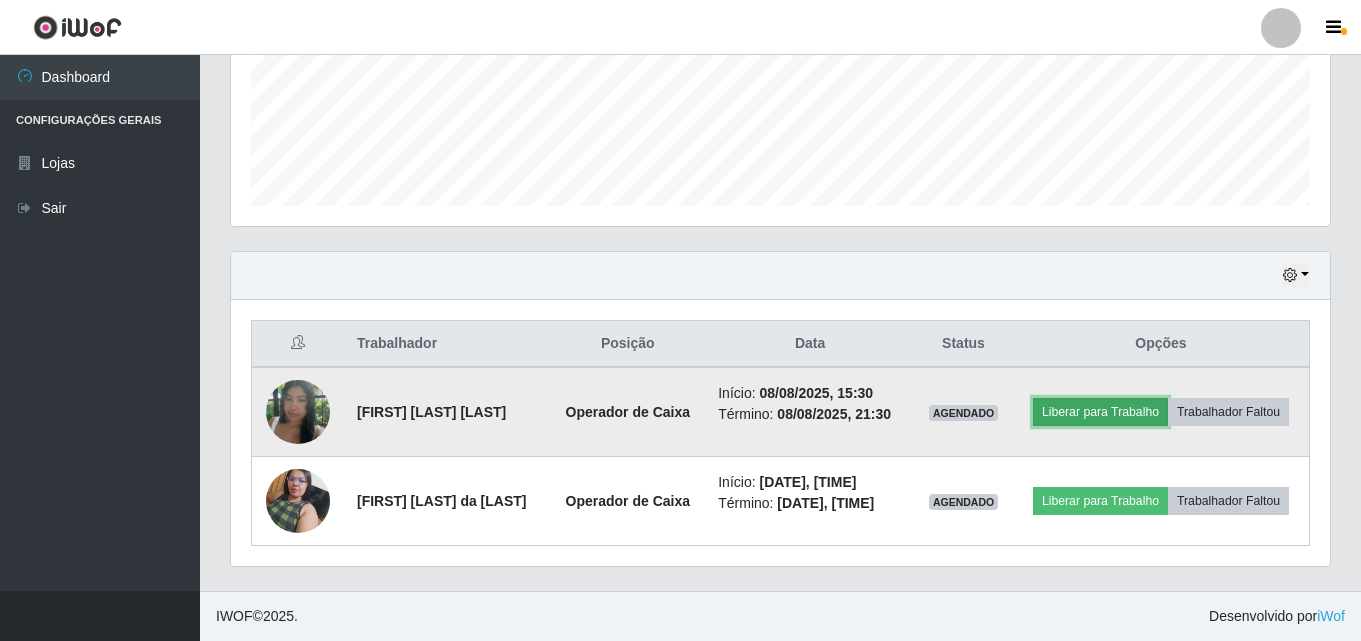 click on "Liberar para Trabalho" at bounding box center (1100, 412) 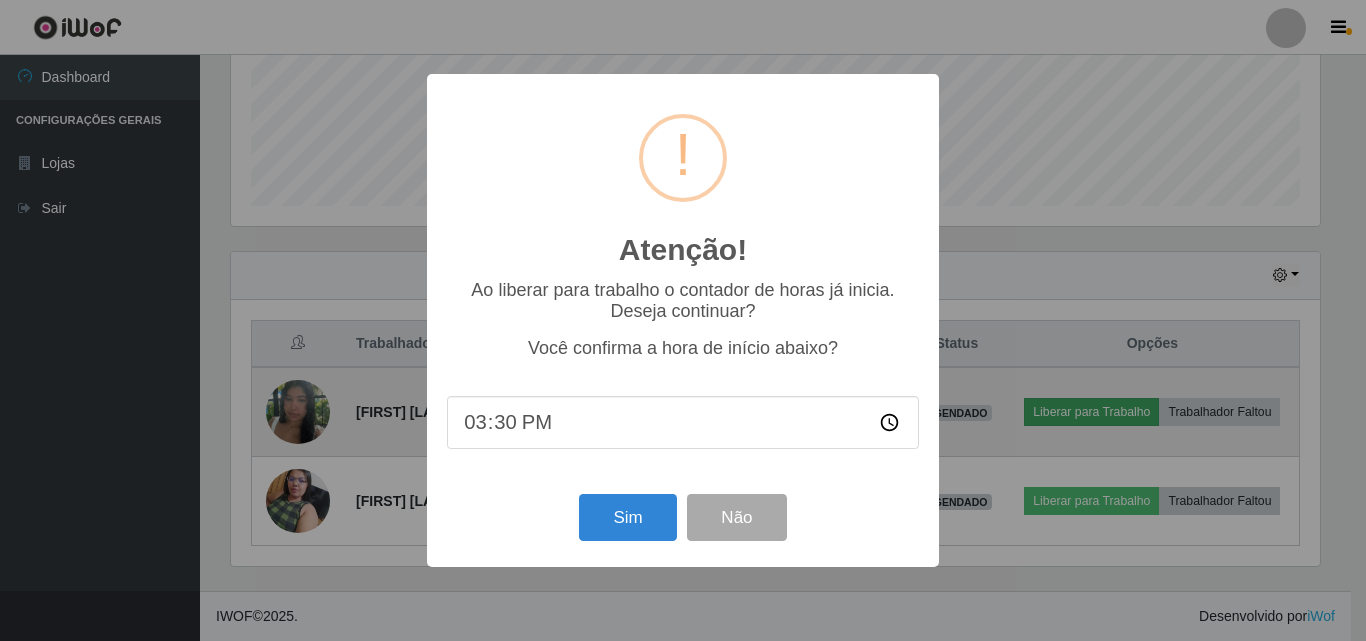 scroll, scrollTop: 999585, scrollLeft: 998911, axis: both 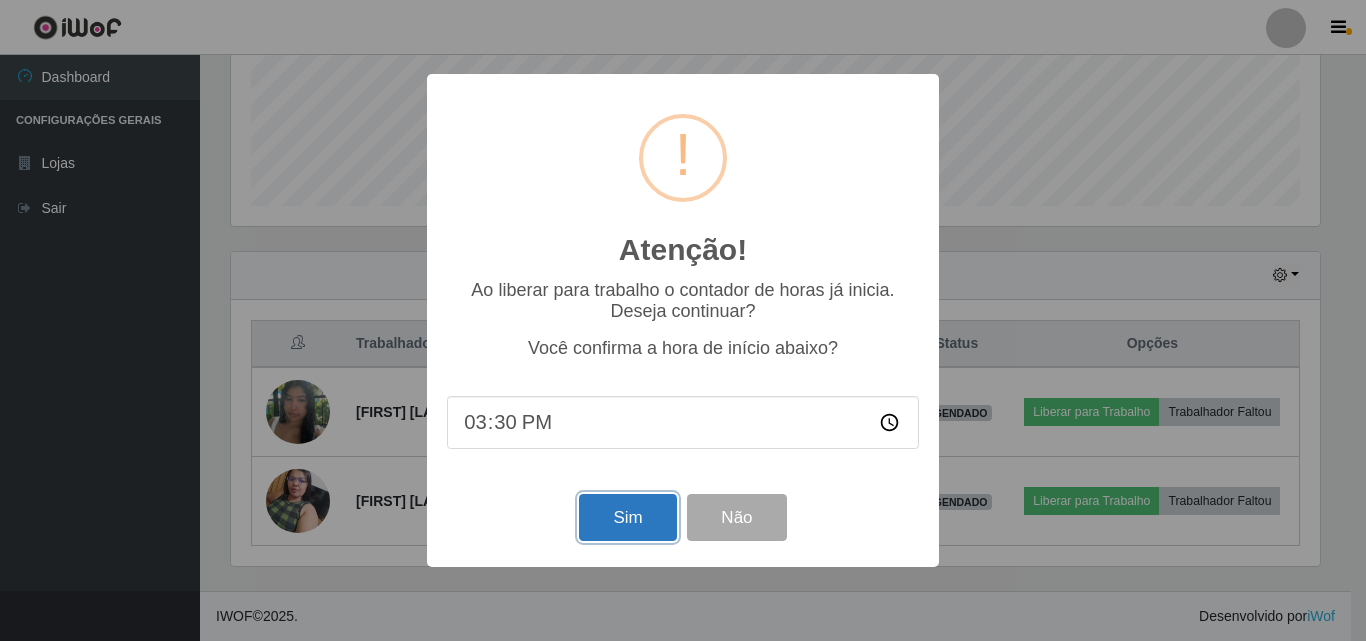 click on "Sim" at bounding box center (627, 517) 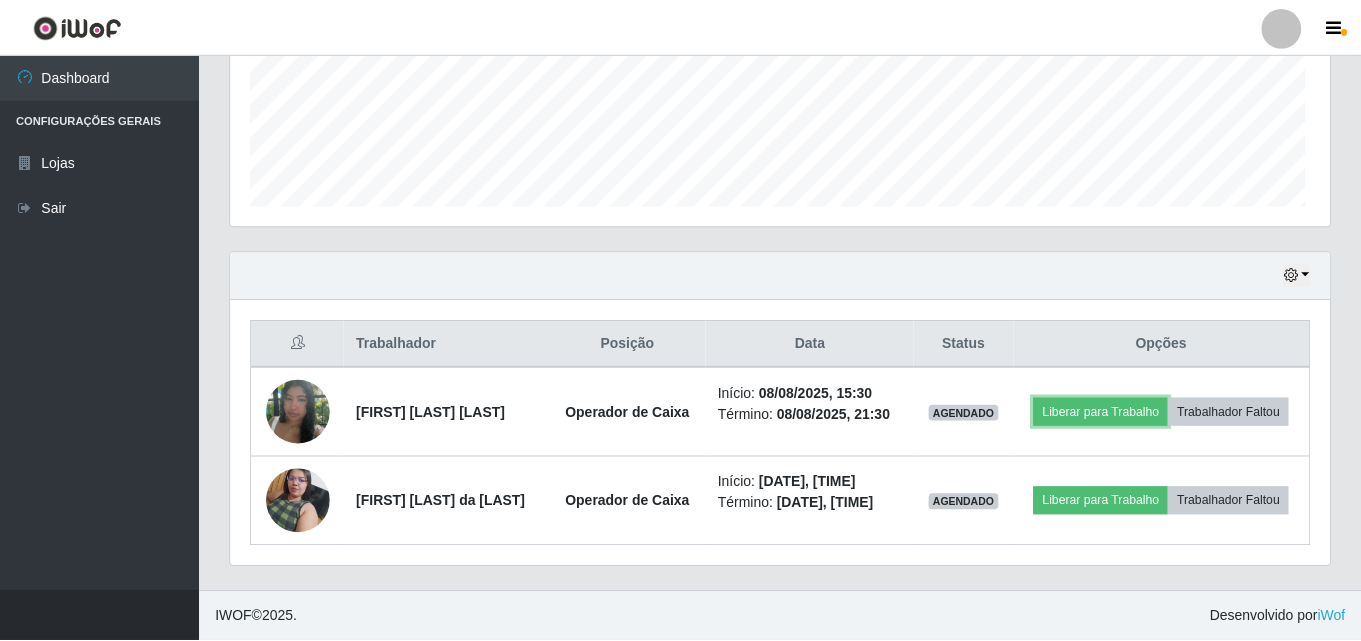 scroll, scrollTop: 999585, scrollLeft: 998901, axis: both 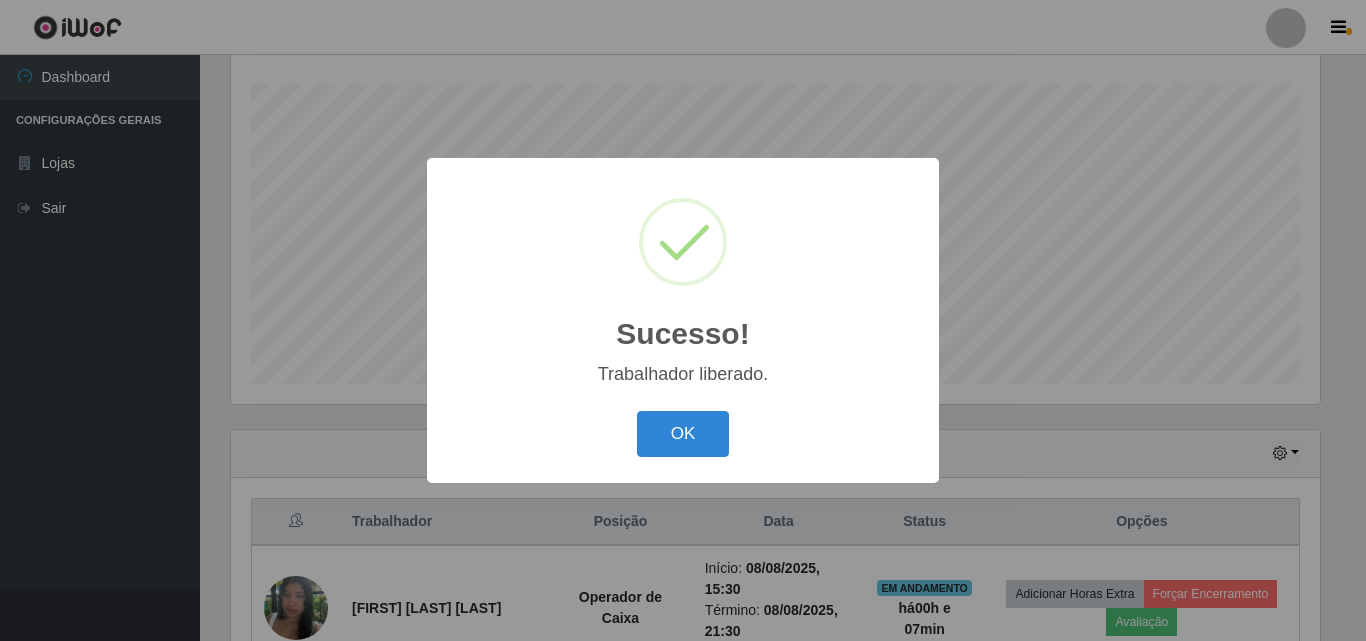 click on "Trabalhador liberado." at bounding box center (683, 374) 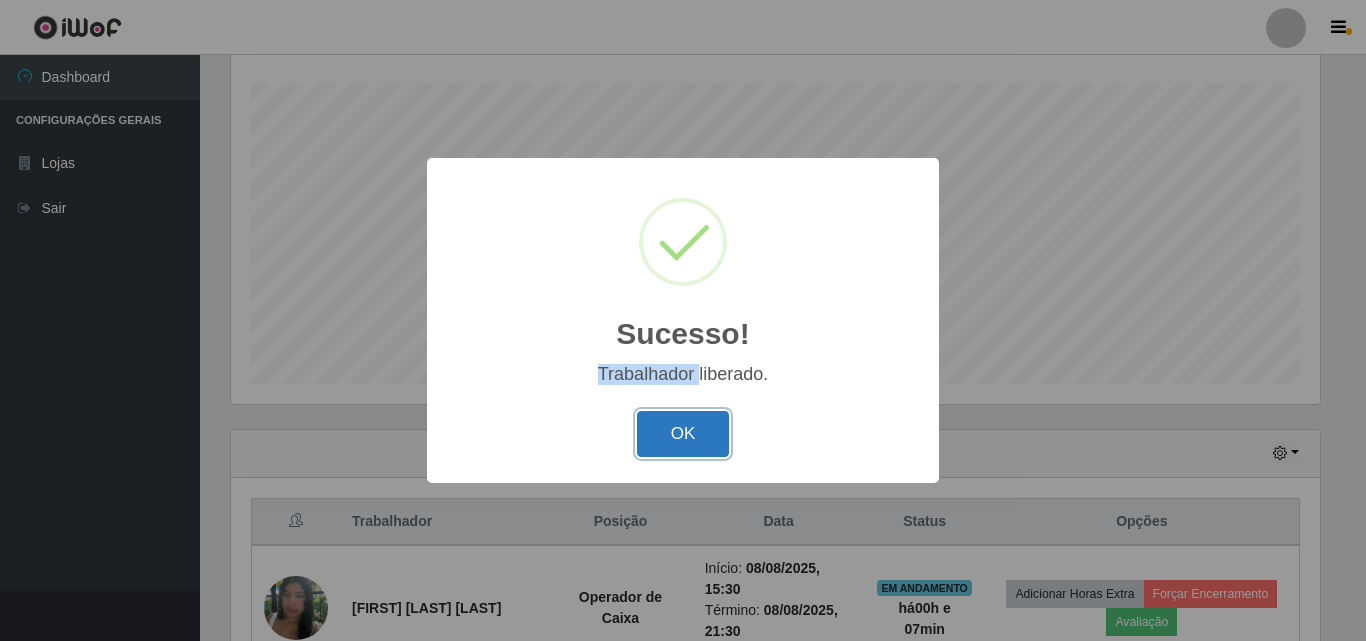 click on "OK" at bounding box center [683, 434] 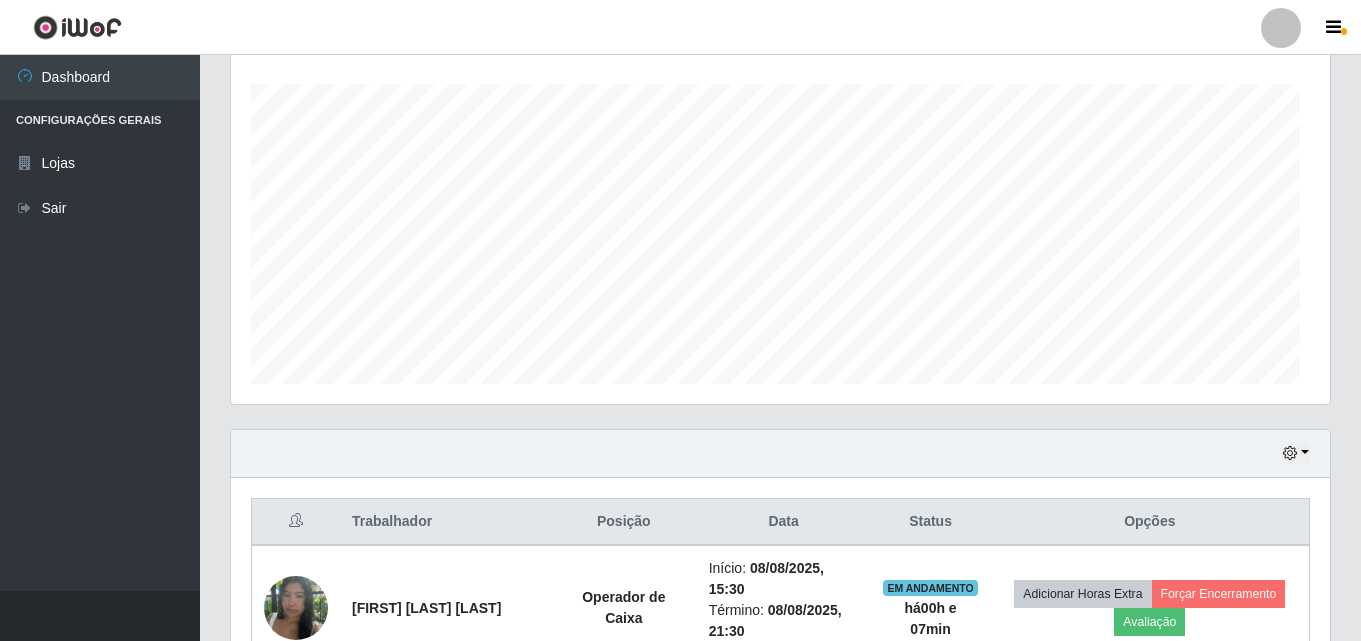scroll, scrollTop: 999585, scrollLeft: 998901, axis: both 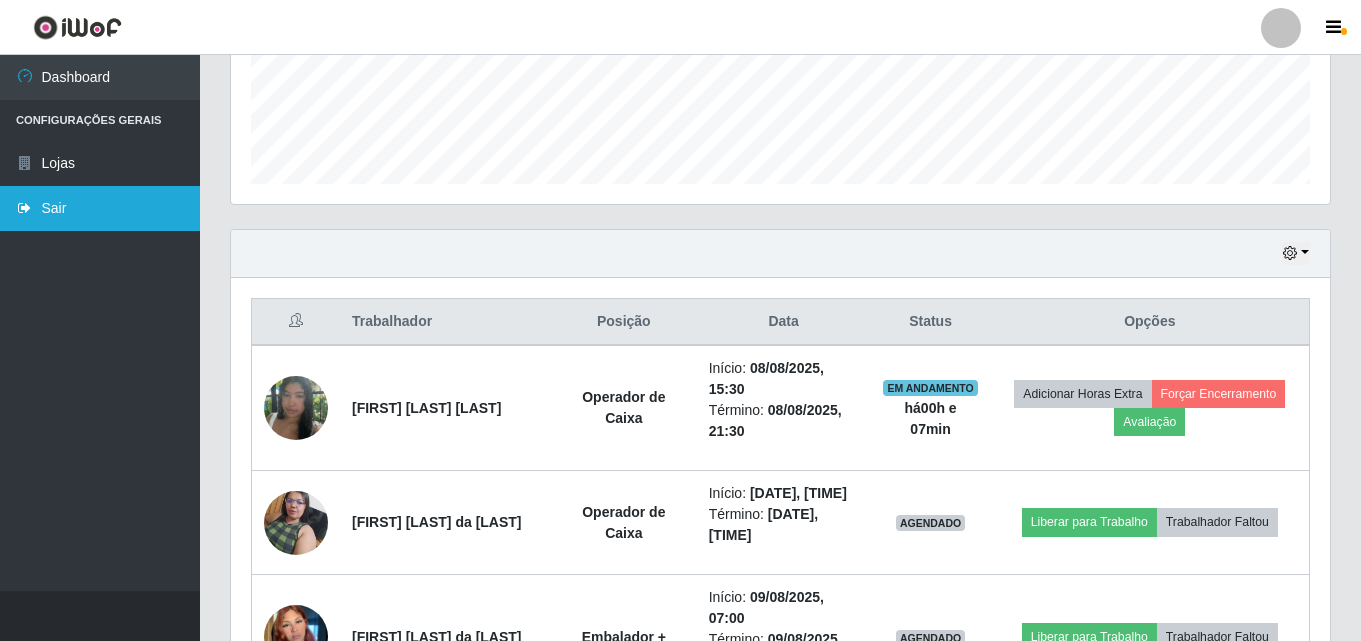 click on "Sair" at bounding box center (100, 208) 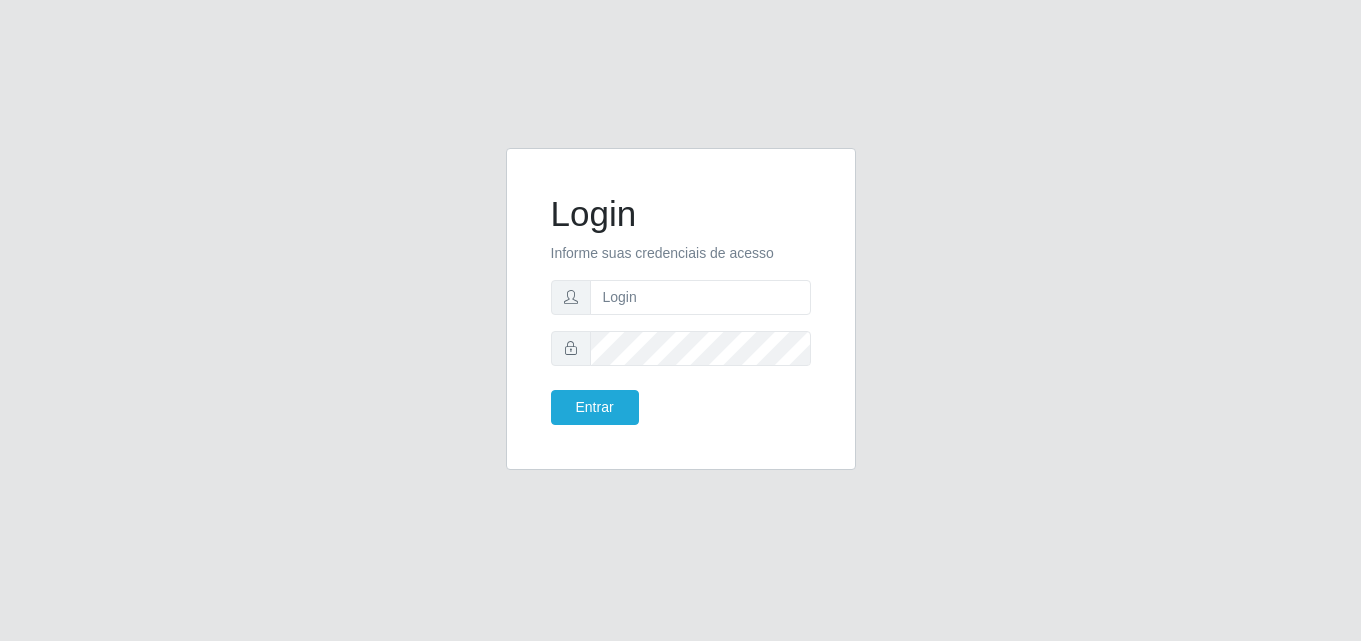 scroll, scrollTop: 0, scrollLeft: 0, axis: both 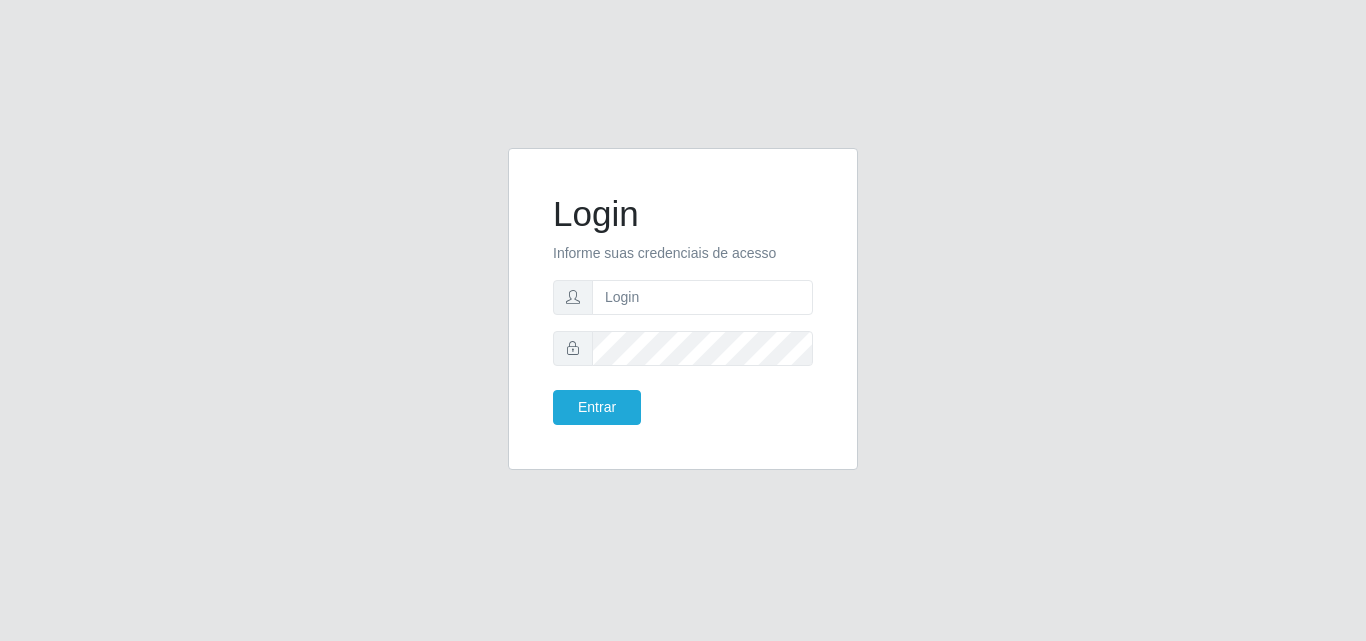 click on "Login Informe suas credenciais de acesso Entrar" at bounding box center [683, 309] 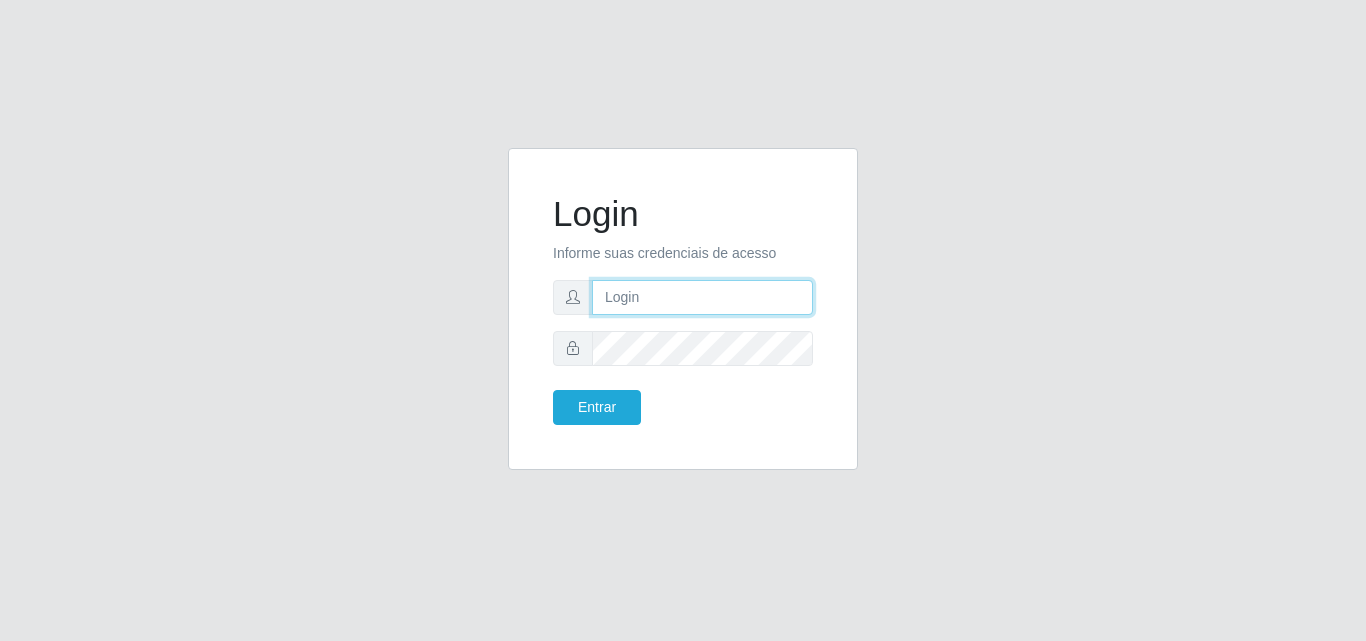 click at bounding box center [702, 297] 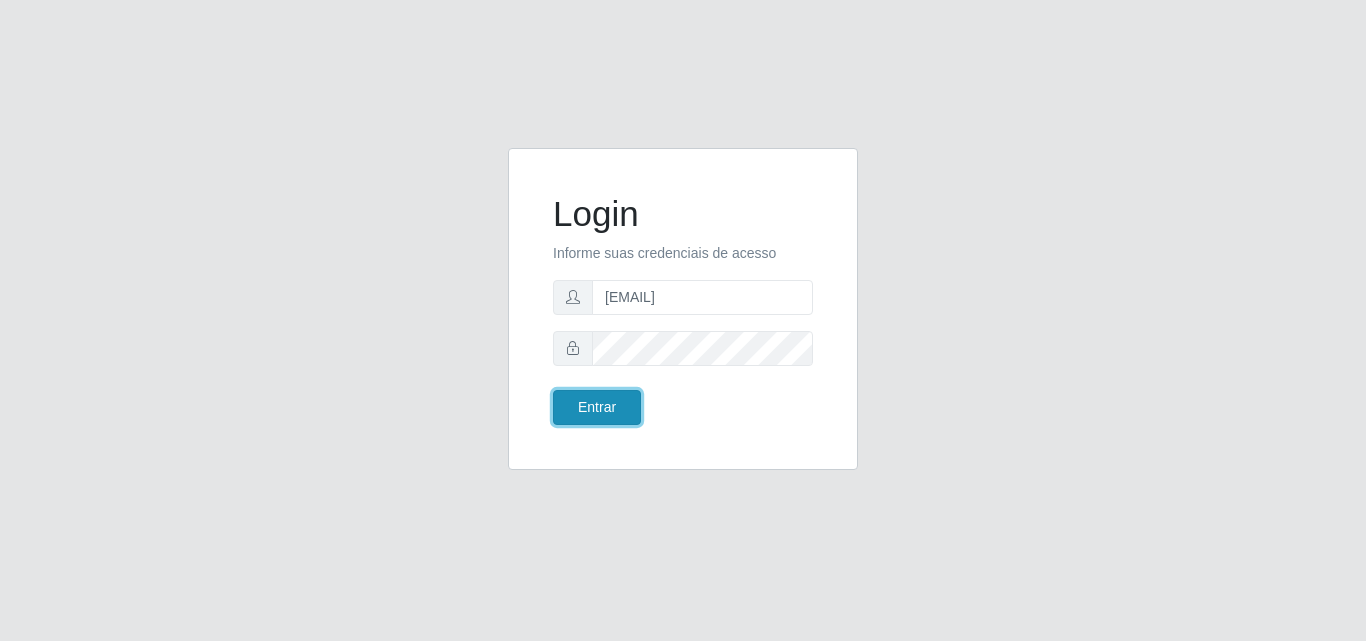click on "Entrar" at bounding box center [597, 407] 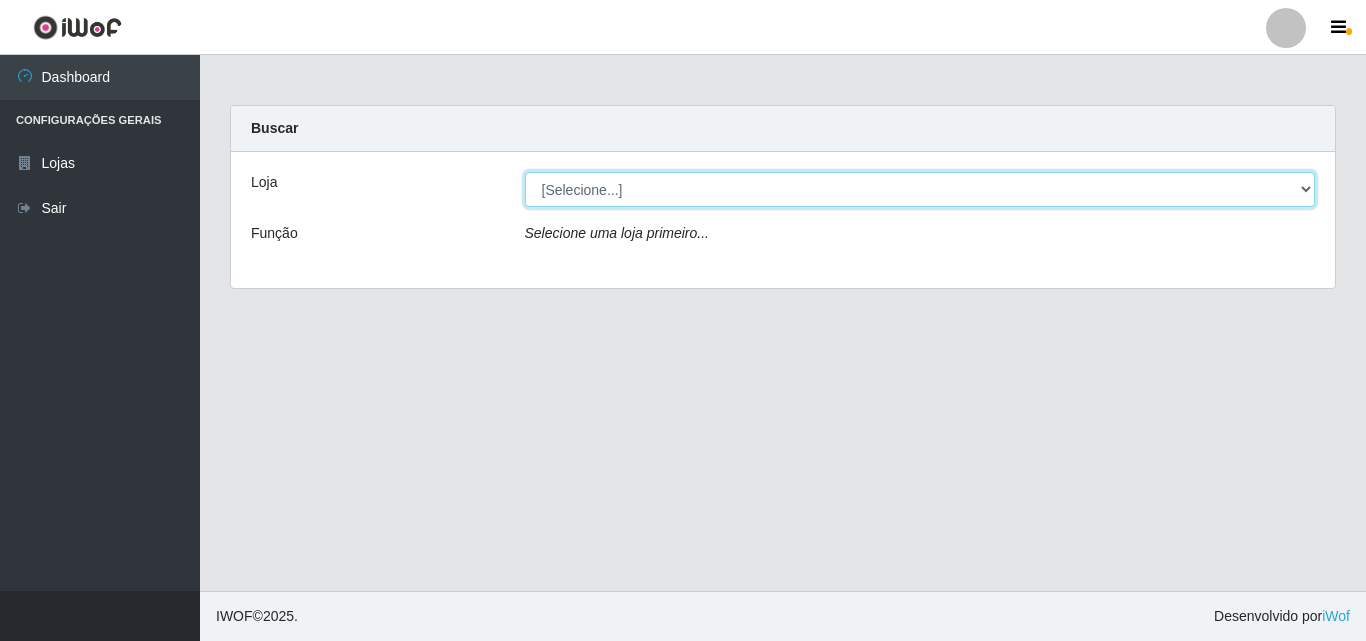 click on "[Selecione...] Saullus Supermercados" at bounding box center [920, 189] 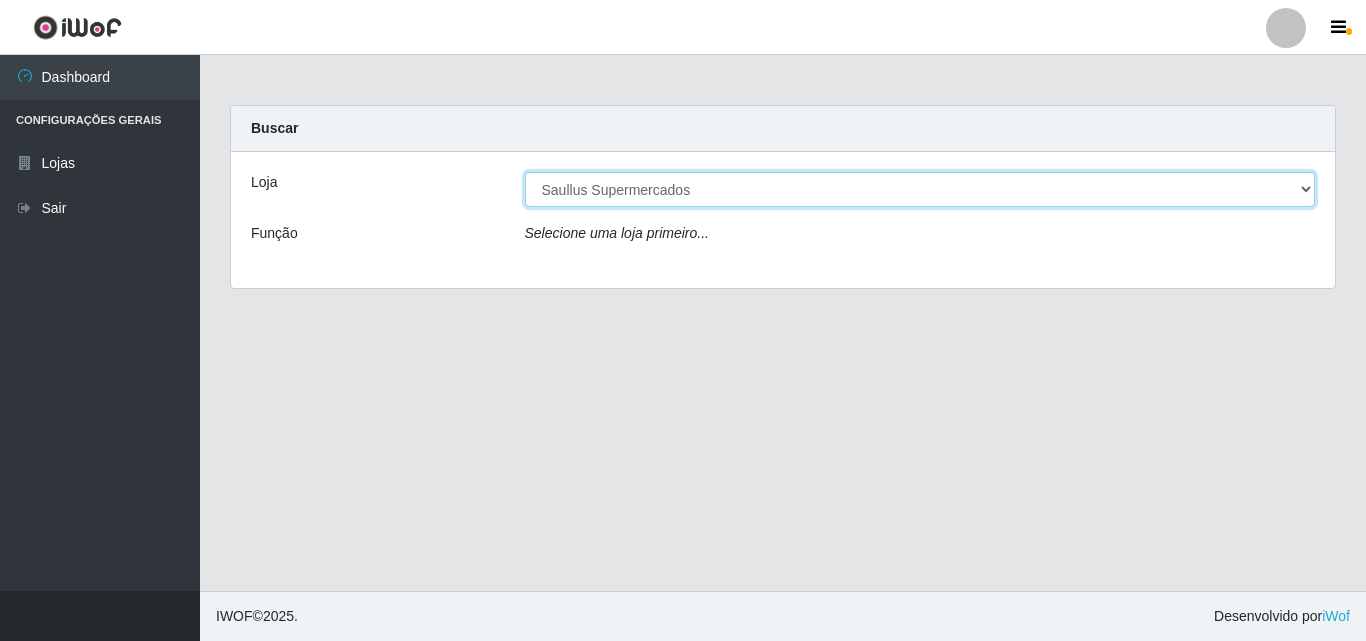click on "[Selecione...] Saullus Supermercados" at bounding box center (920, 189) 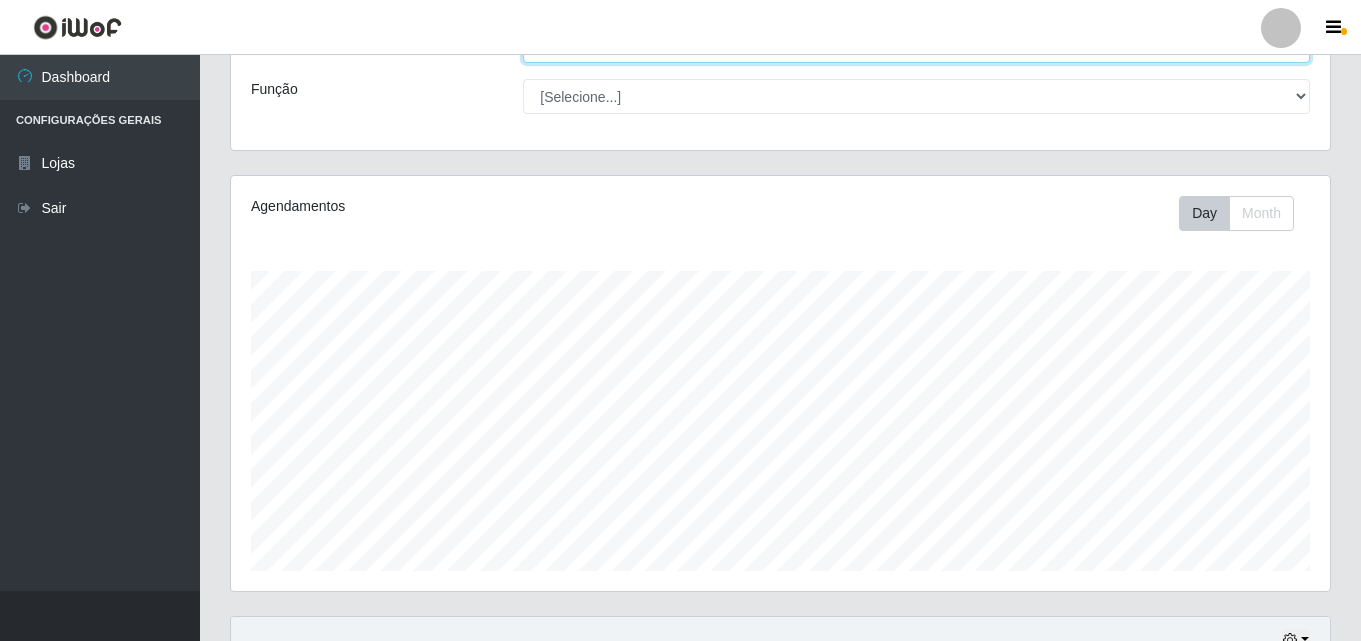 scroll, scrollTop: 284, scrollLeft: 0, axis: vertical 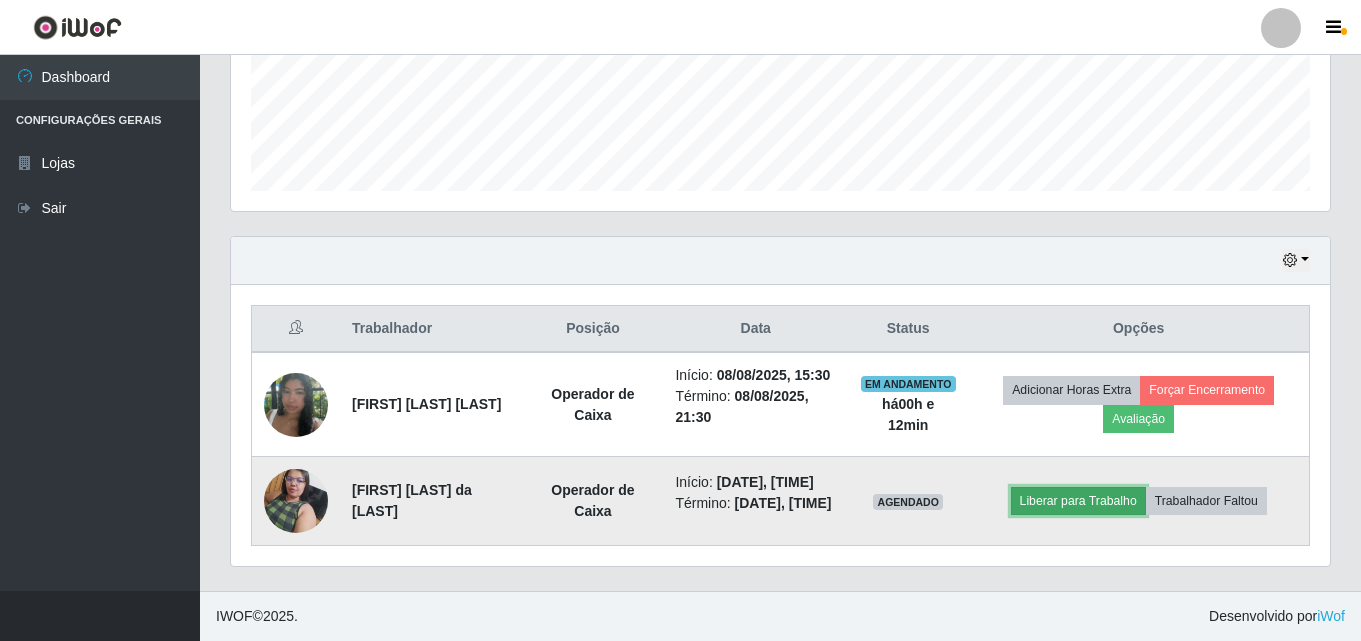 click on "Liberar para Trabalho" at bounding box center (1078, 501) 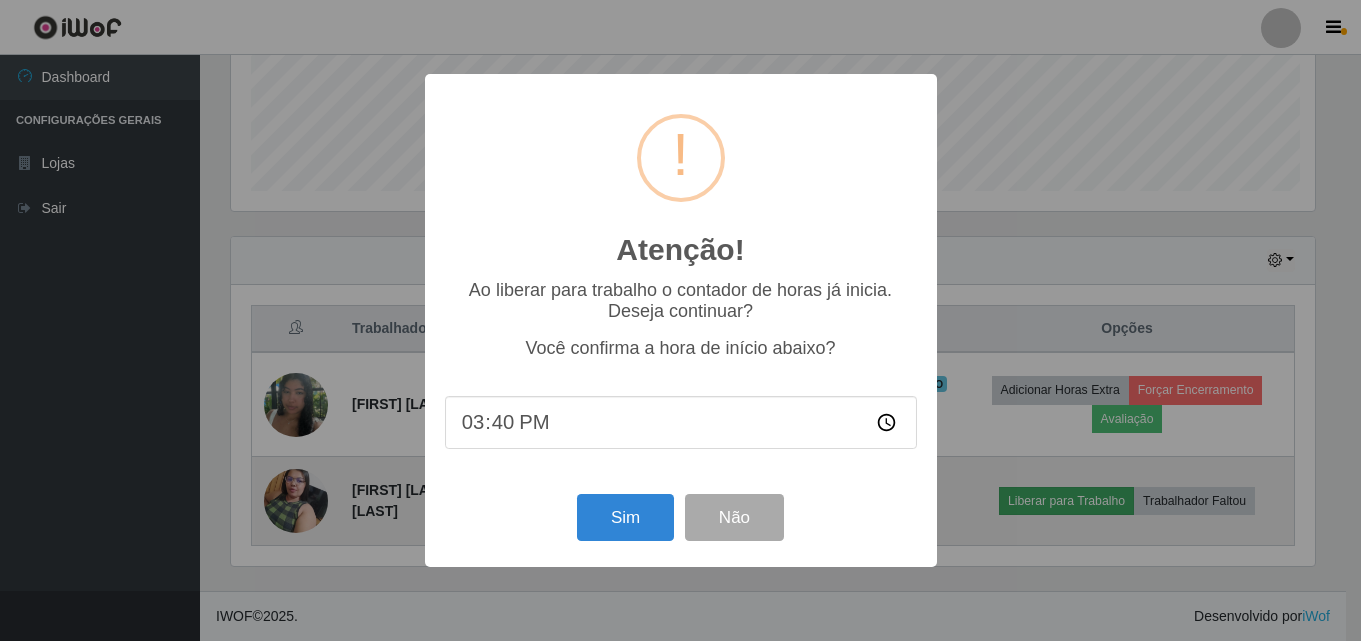 scroll, scrollTop: 999585, scrollLeft: 998911, axis: both 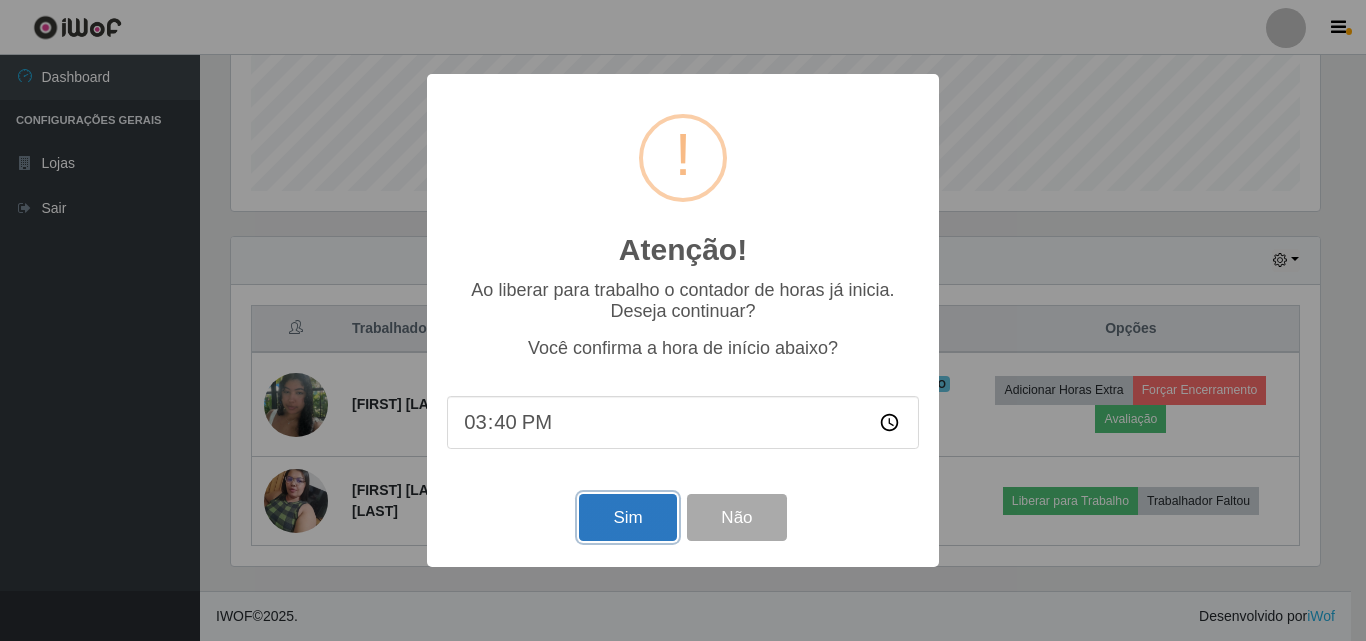 click on "Sim" at bounding box center (627, 517) 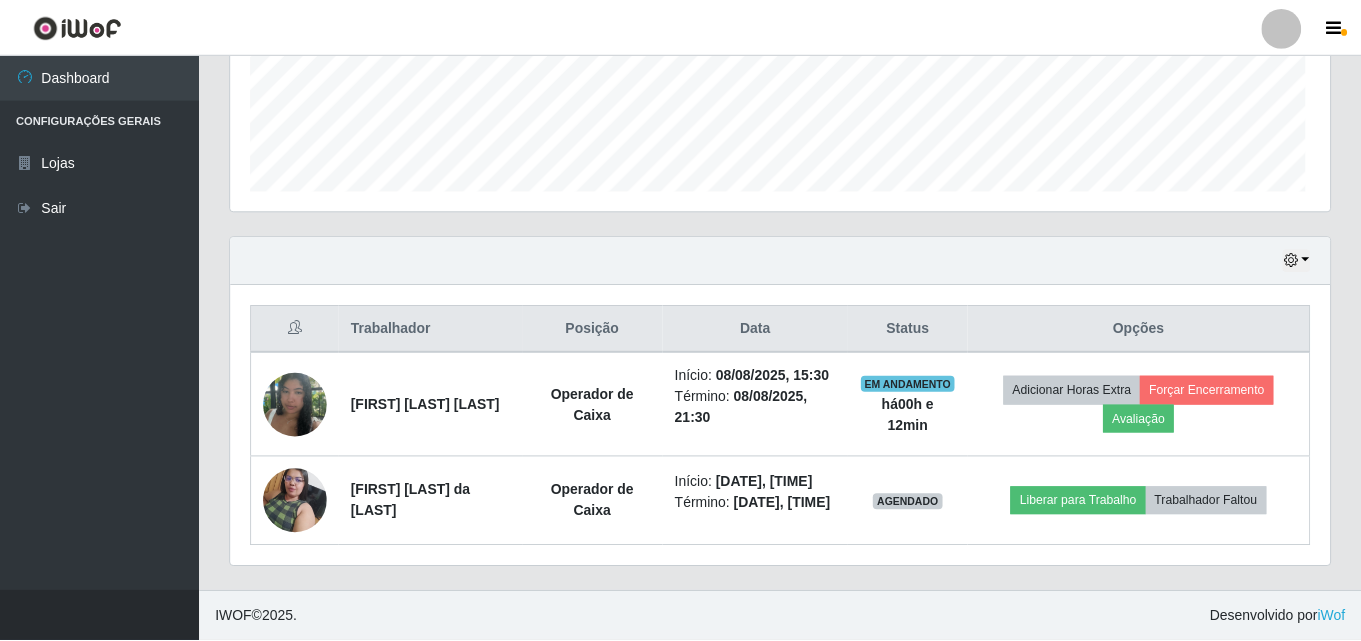 scroll, scrollTop: 999585, scrollLeft: 998901, axis: both 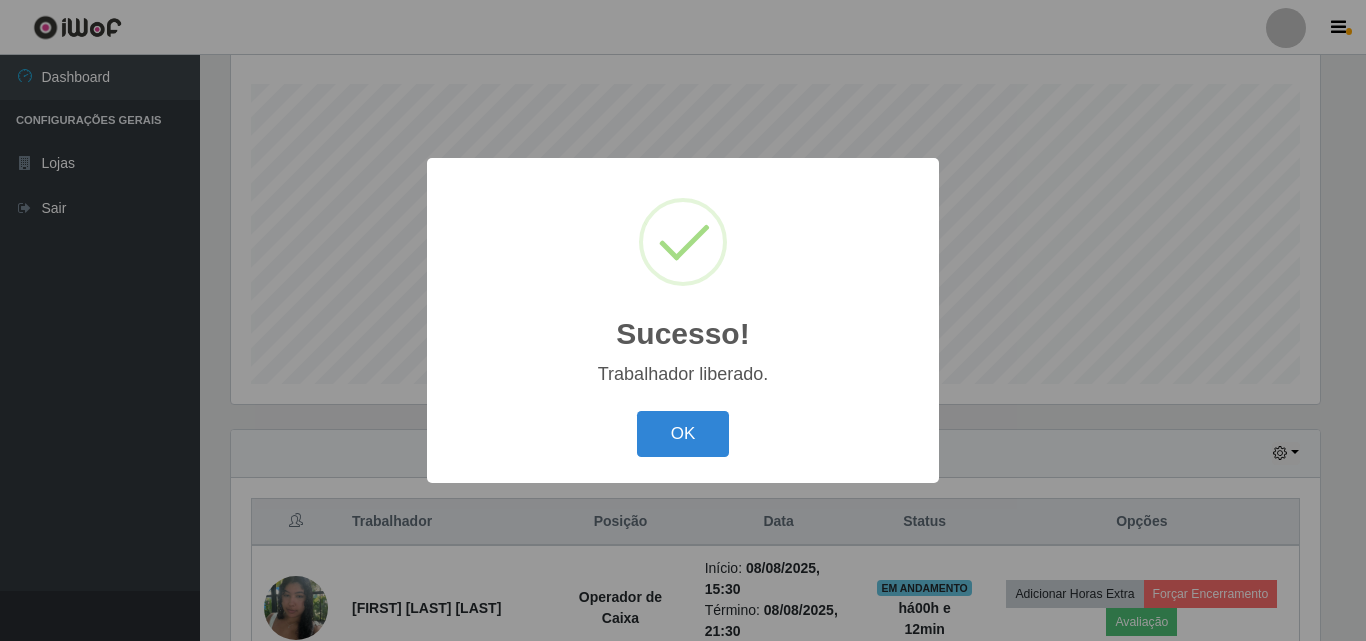 type 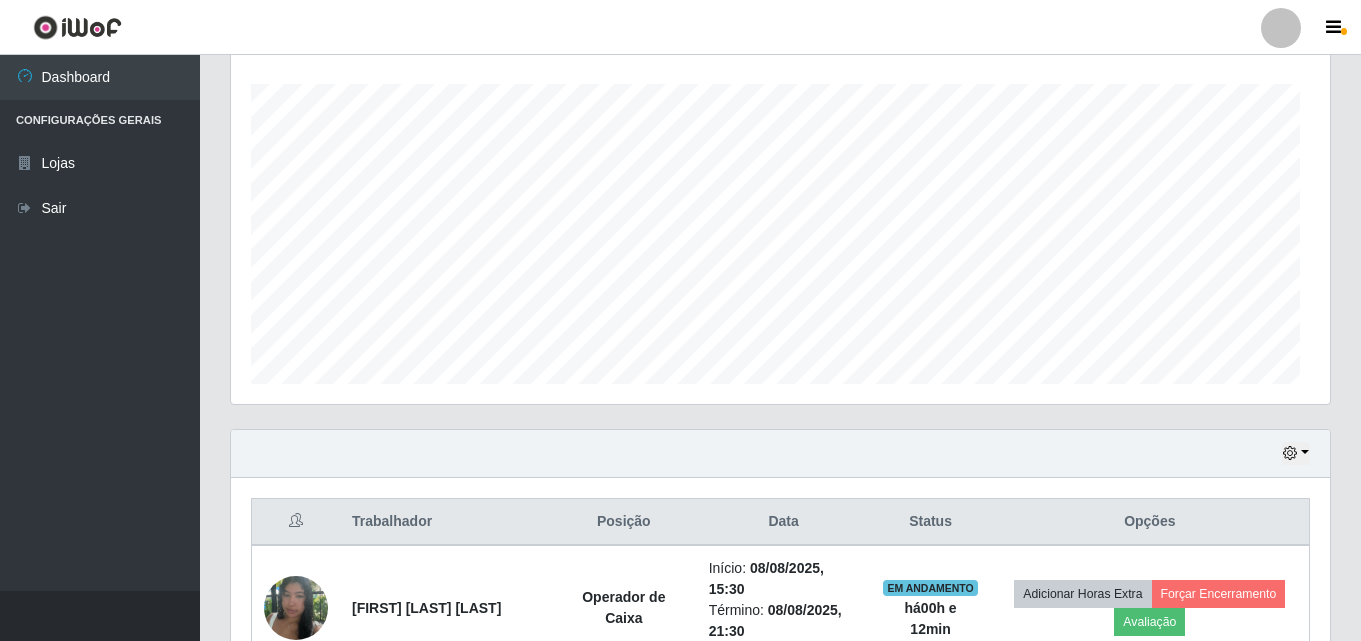 scroll, scrollTop: 999585, scrollLeft: 998901, axis: both 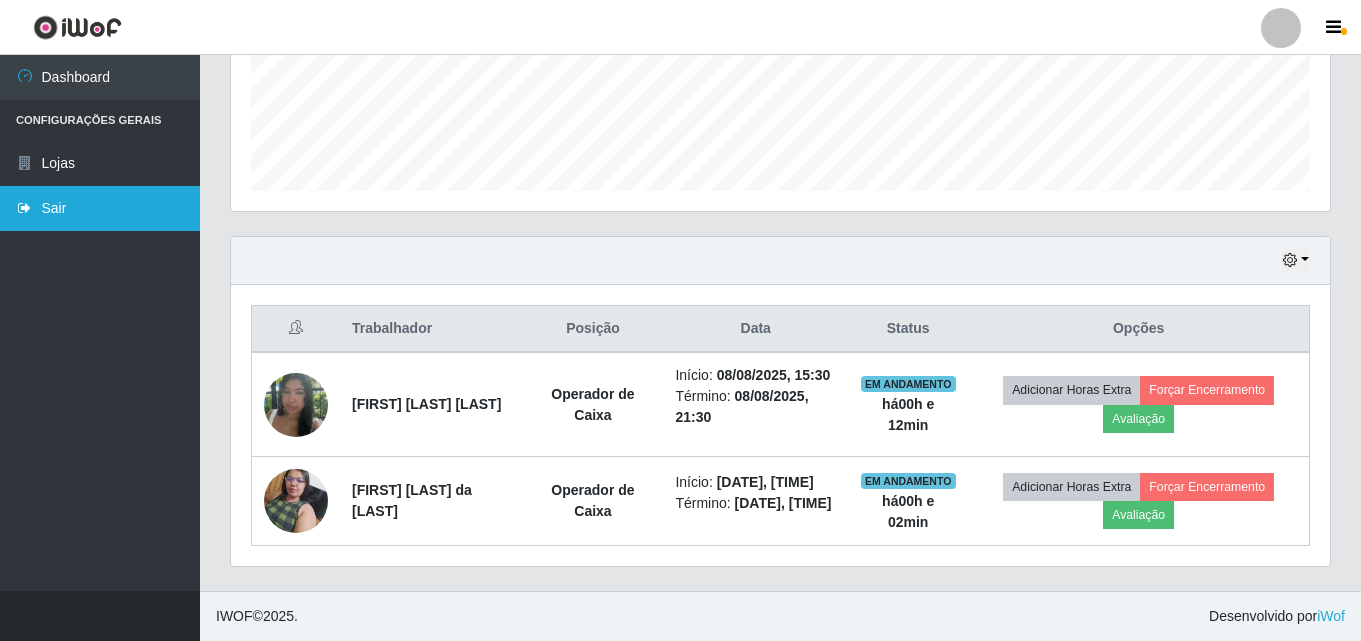 click on "Sair" at bounding box center [100, 208] 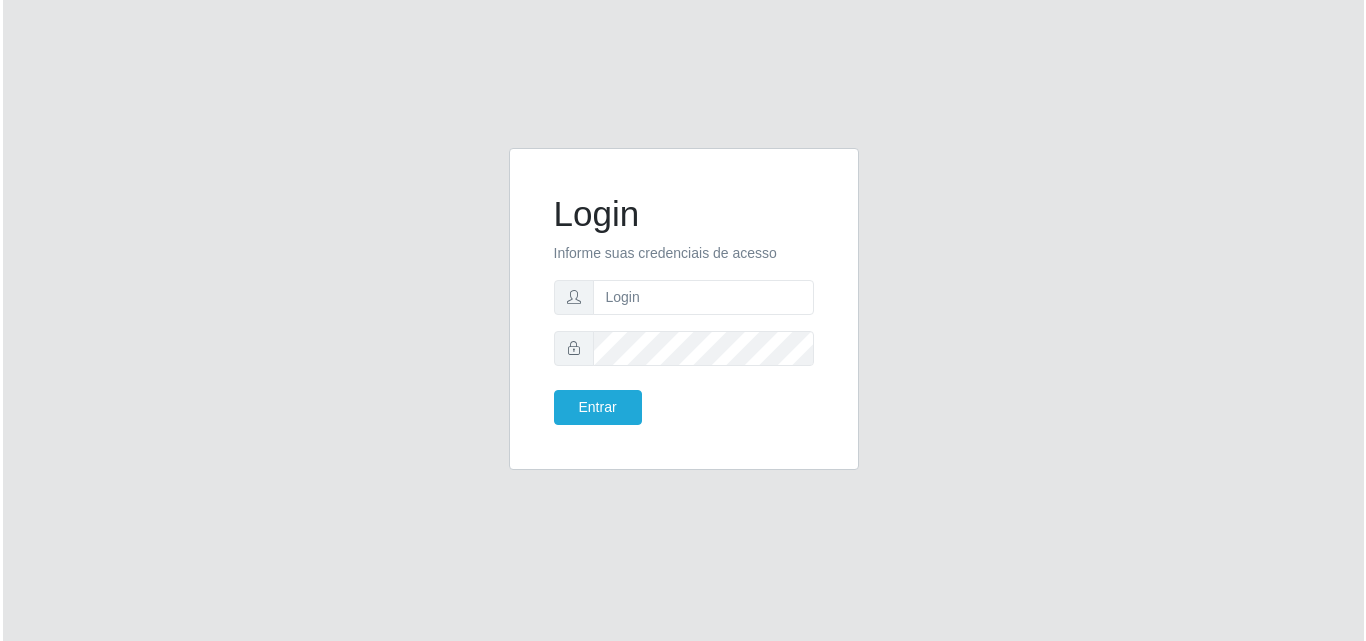 scroll, scrollTop: 0, scrollLeft: 0, axis: both 